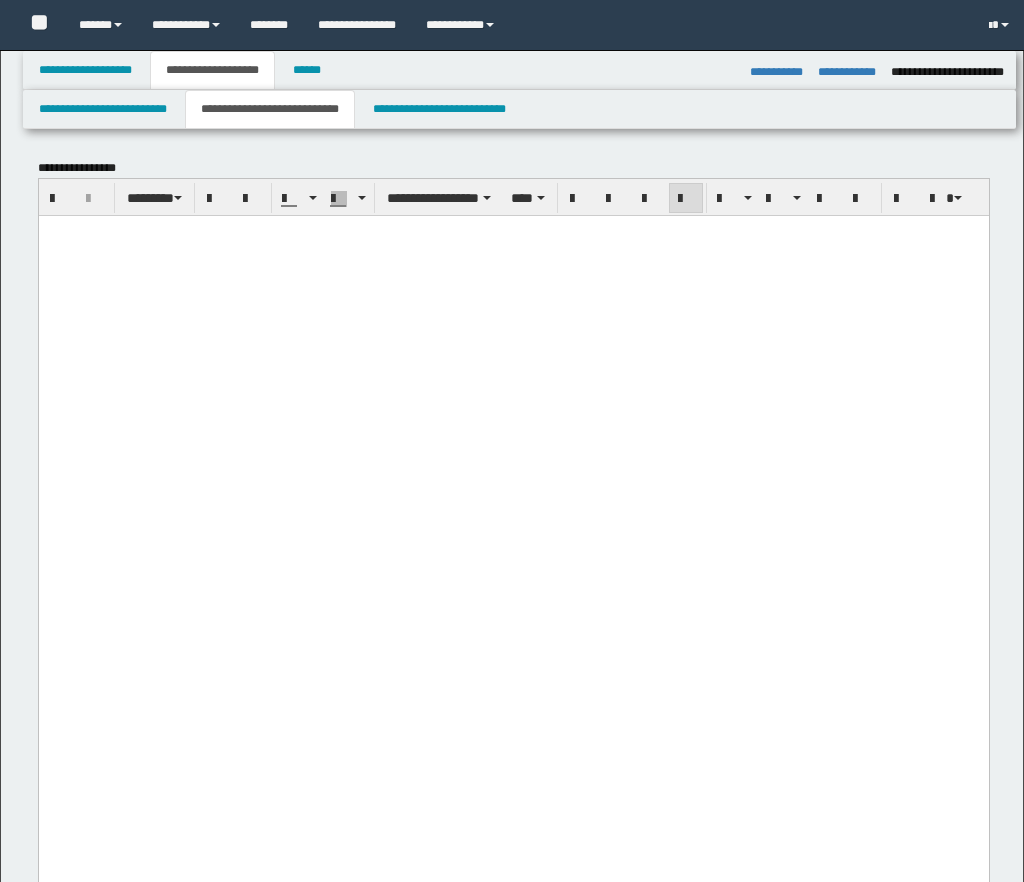 select on "*" 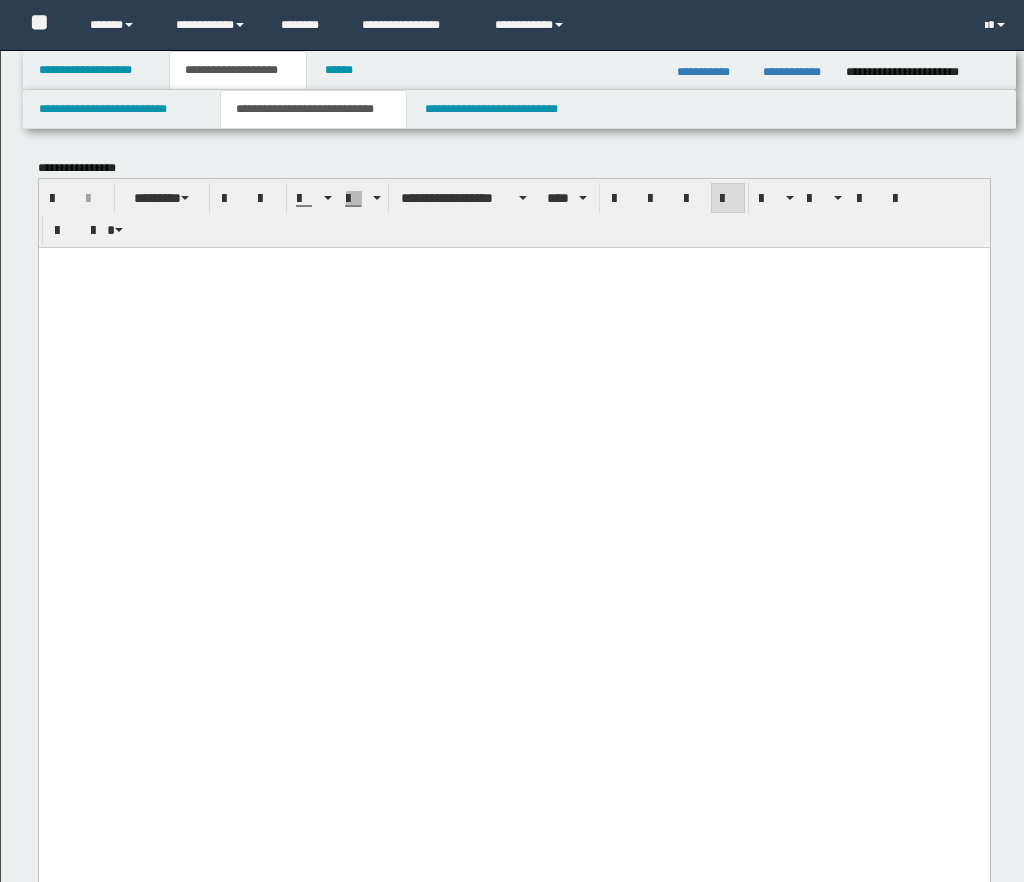 scroll, scrollTop: 3981, scrollLeft: 0, axis: vertical 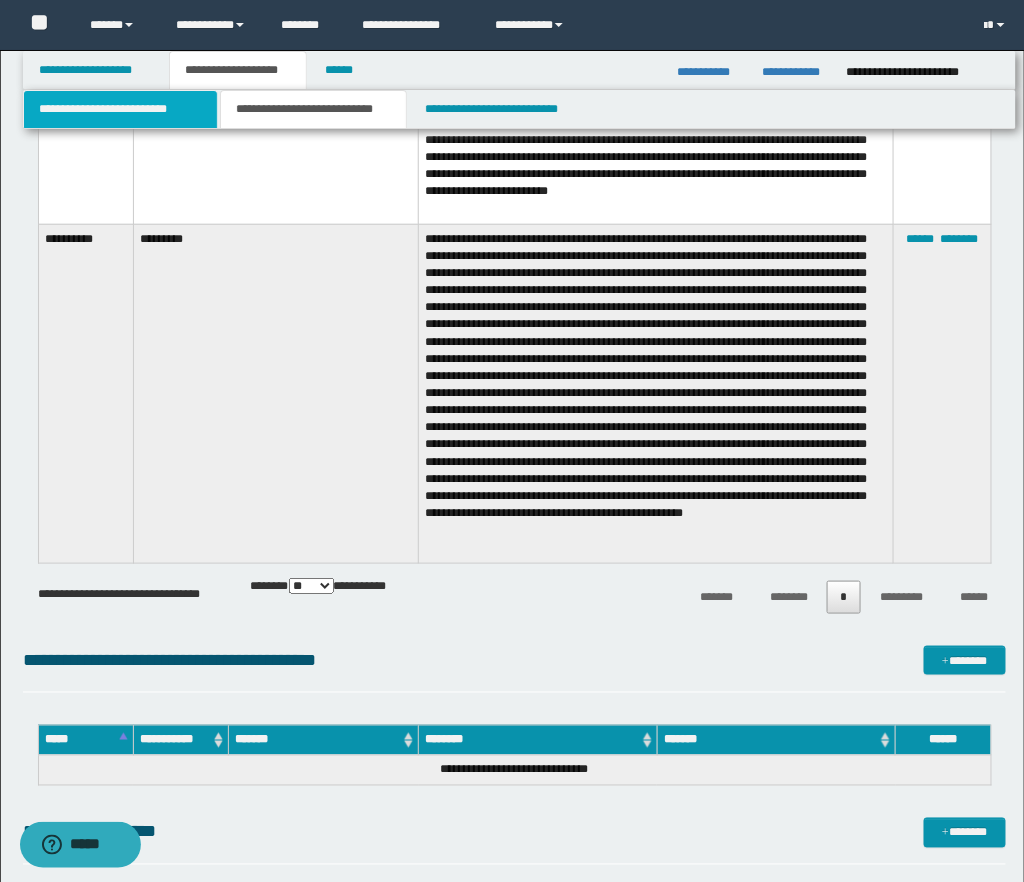 click on "**********" at bounding box center (120, 109) 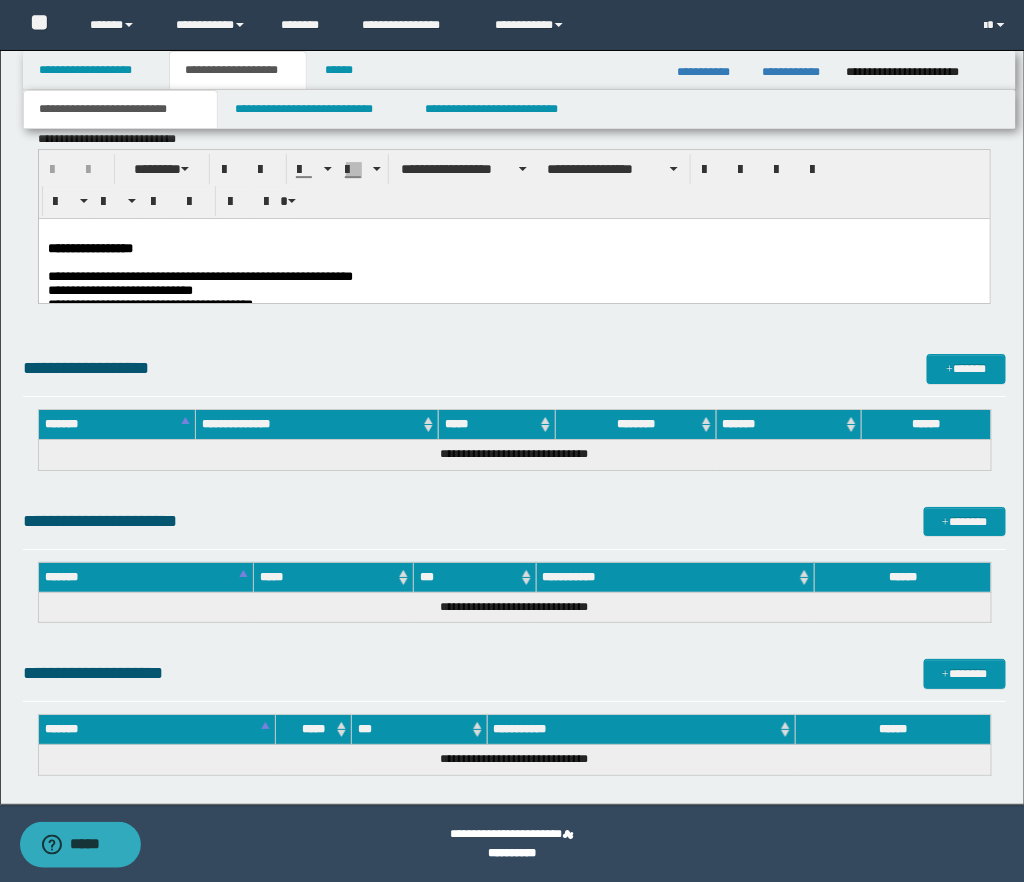 click at bounding box center (513, 262) 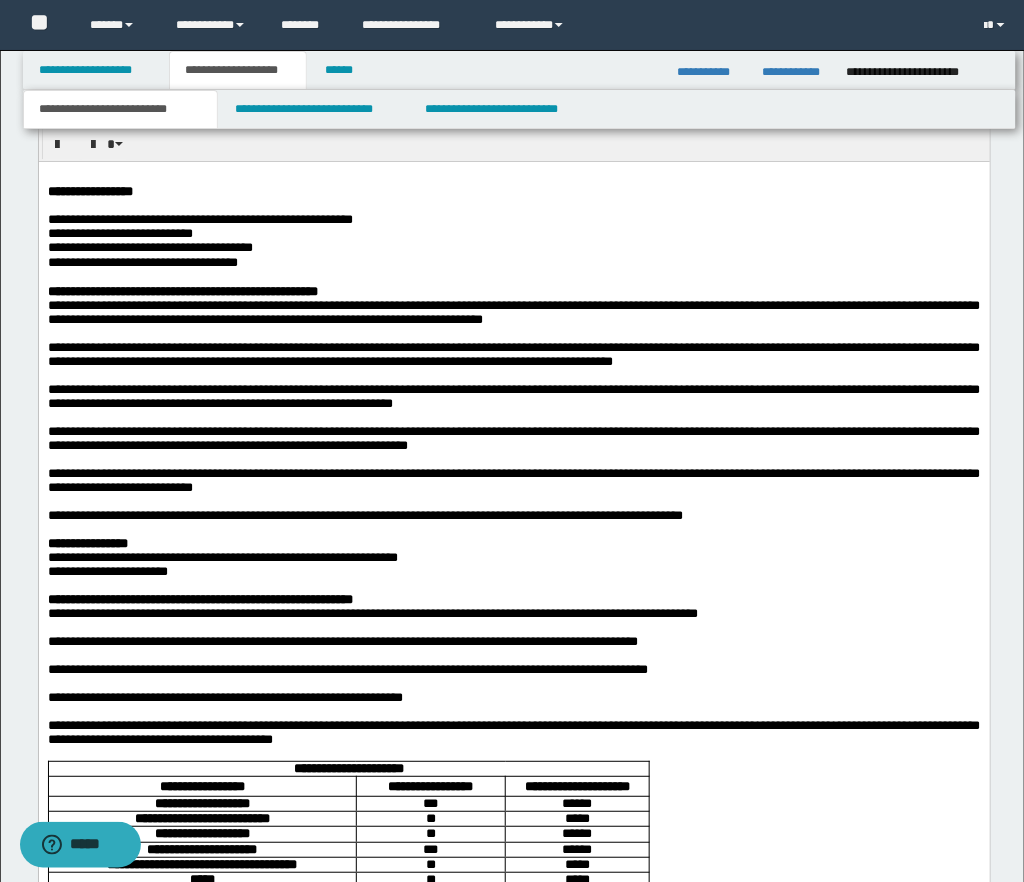 scroll, scrollTop: 1548, scrollLeft: 0, axis: vertical 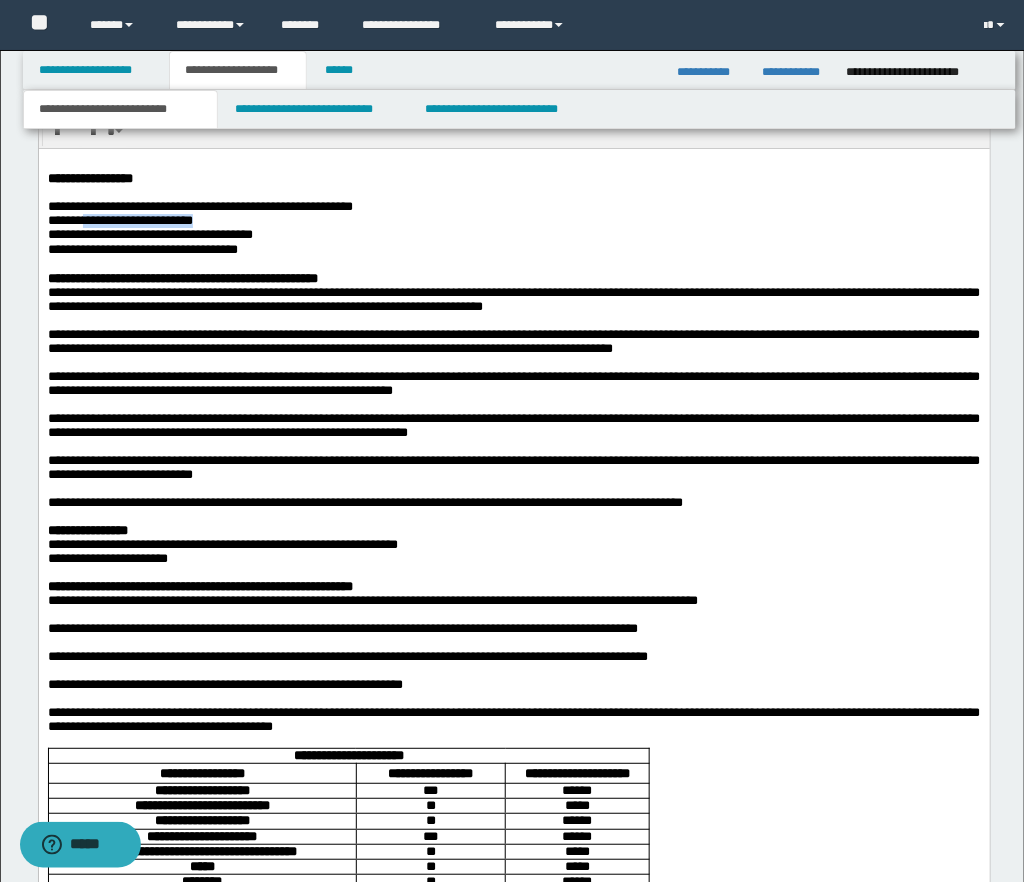 drag, startPoint x: 87, startPoint y: 223, endPoint x: 242, endPoint y: 227, distance: 155.0516 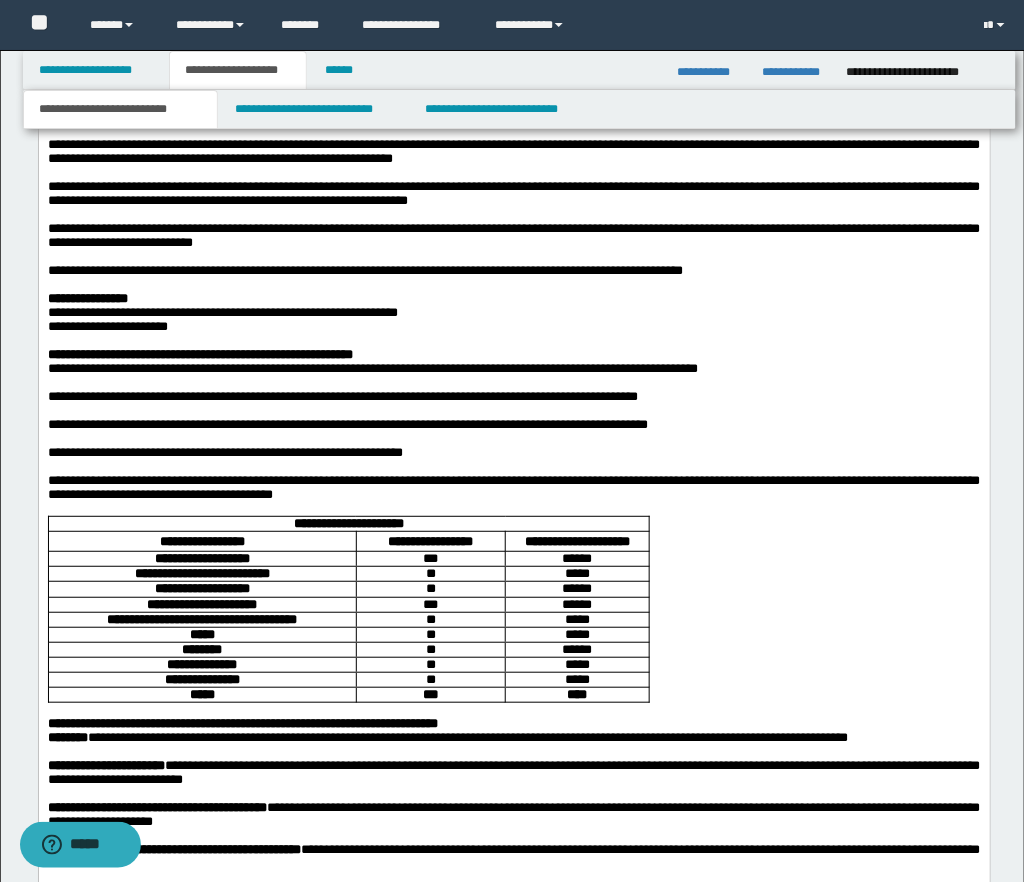 scroll, scrollTop: 1786, scrollLeft: 0, axis: vertical 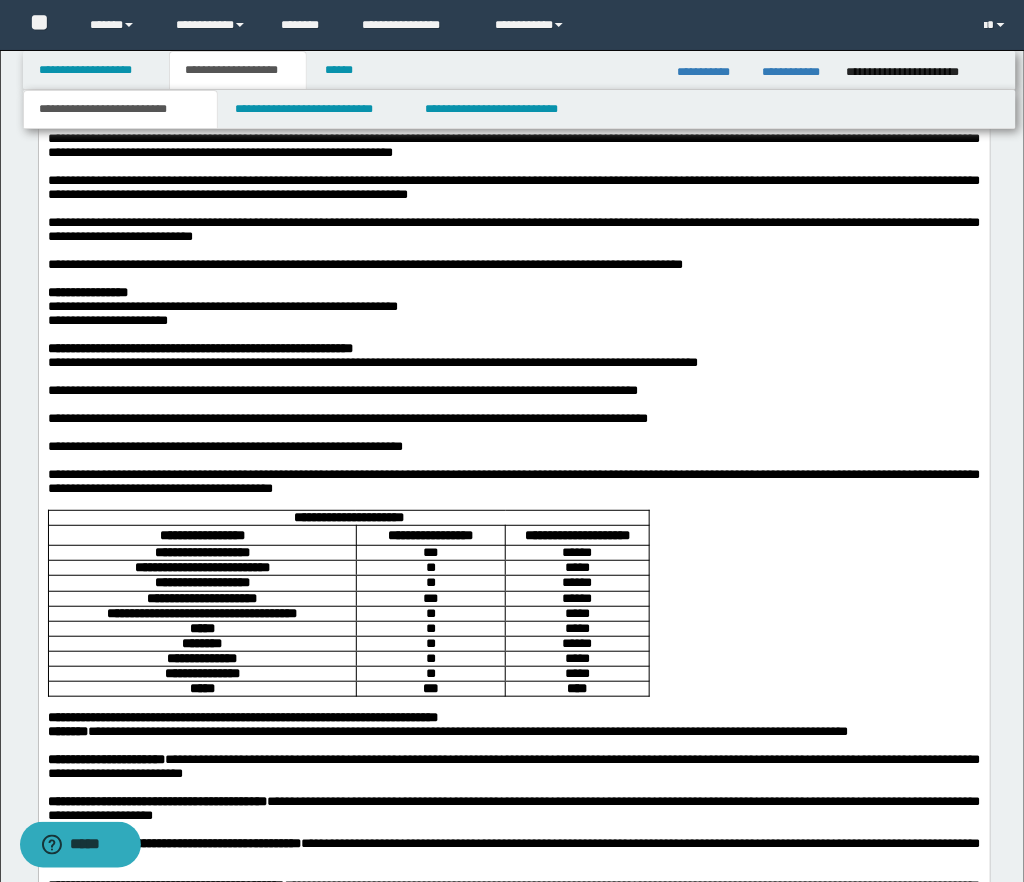 drag, startPoint x: 45, startPoint y: 333, endPoint x: 130, endPoint y: 333, distance: 85 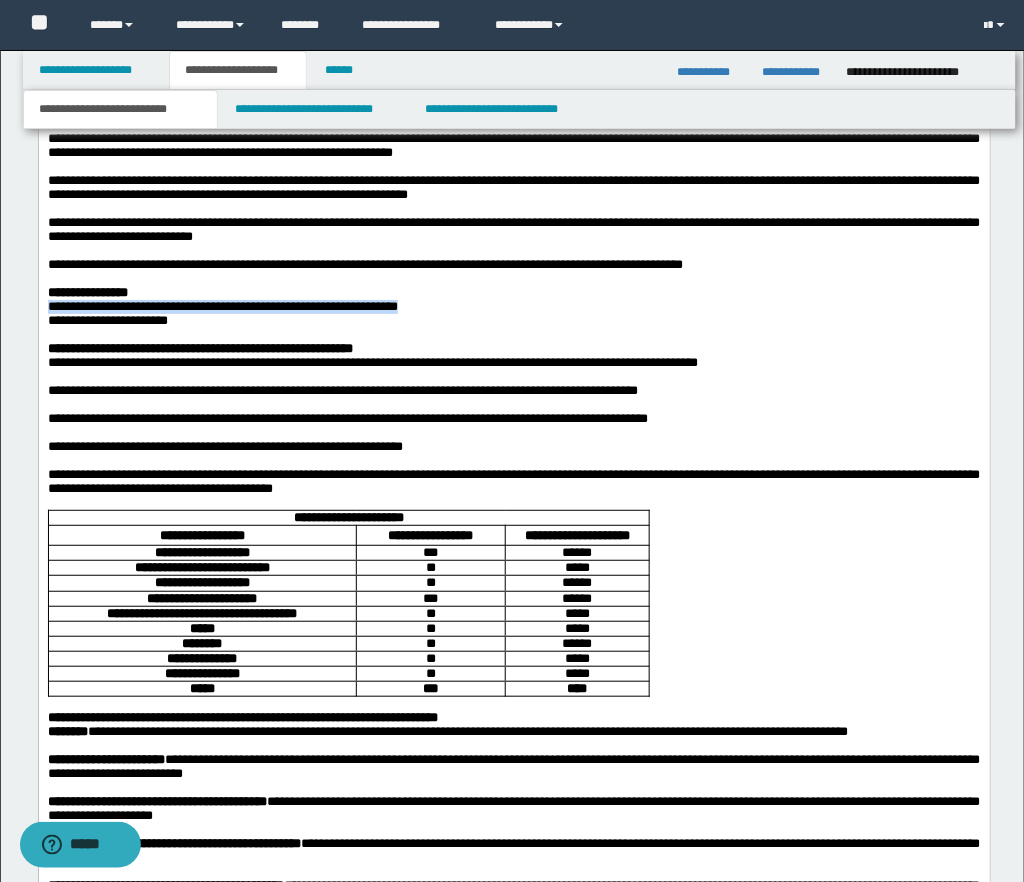 drag, startPoint x: 46, startPoint y: 334, endPoint x: 445, endPoint y: 337, distance: 399.0113 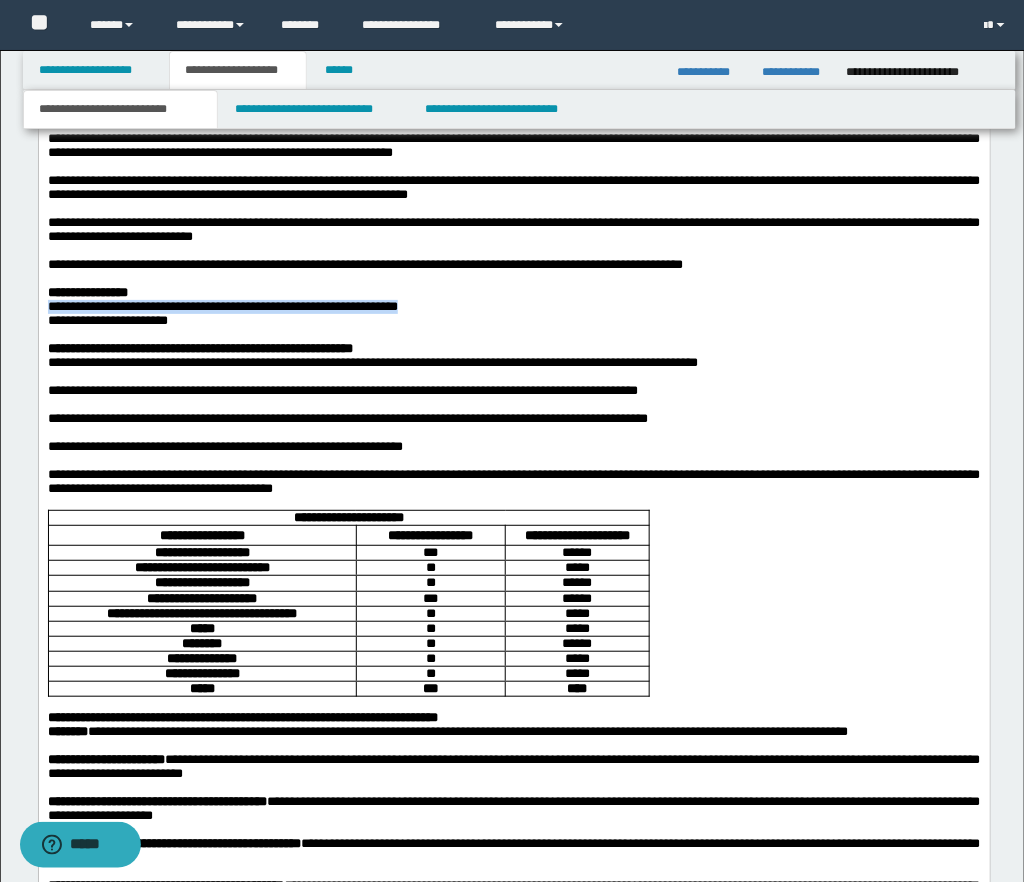 click on "[NAME] [ADDRESS] [CITY] [STATE] [ZIP] [PHONE] [EMAIL] [CREDIT_CARD]" at bounding box center (513, 881) 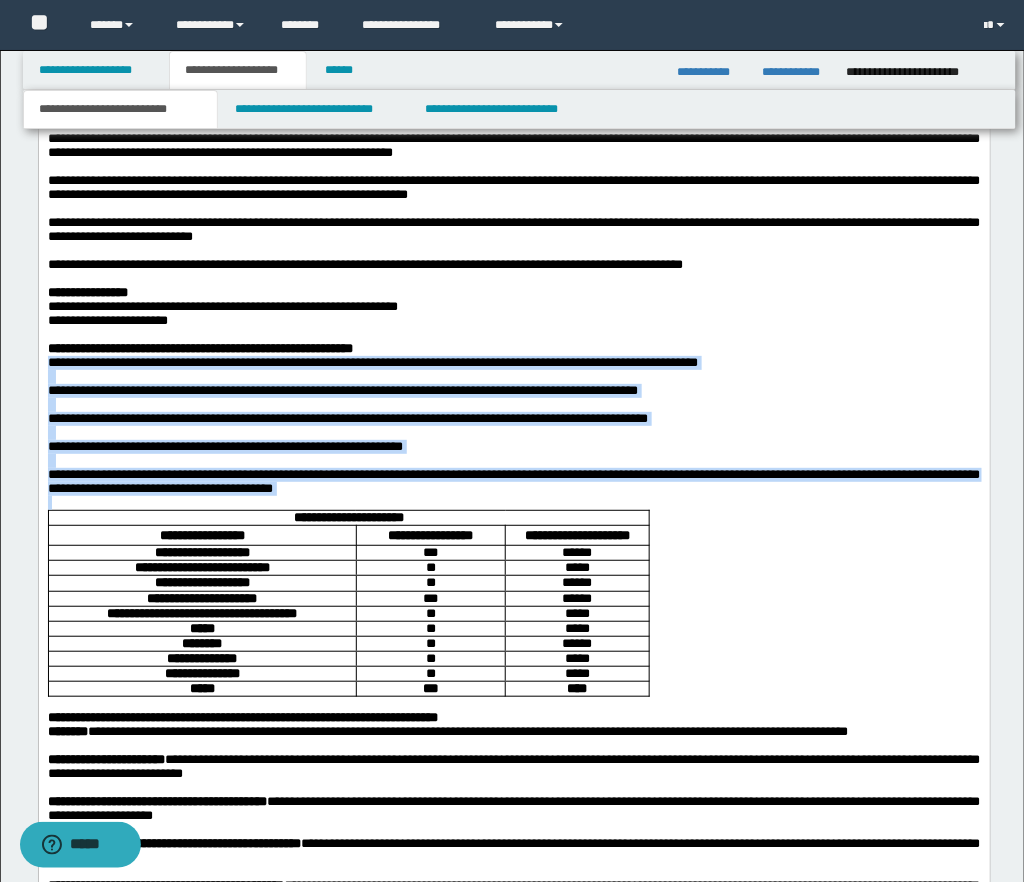 drag, startPoint x: 48, startPoint y: 392, endPoint x: 459, endPoint y: 544, distance: 438.20657 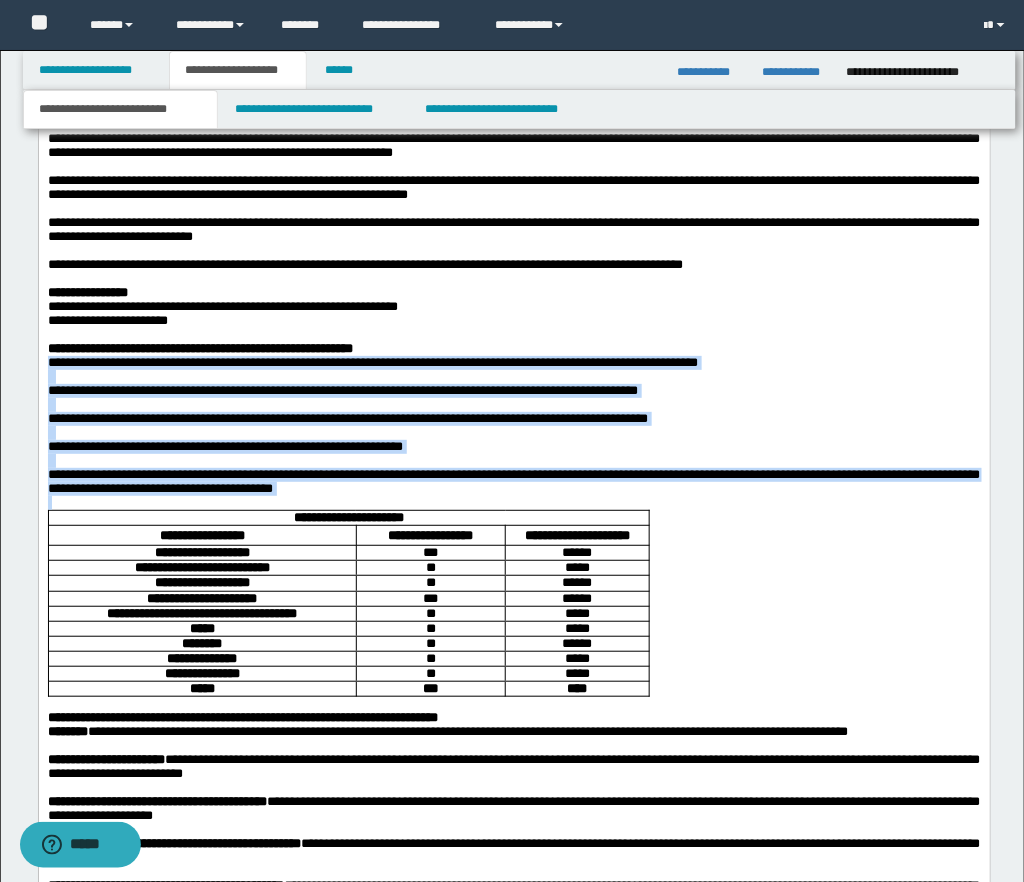 click on "[NAME] [ADDRESS] [CITY] [STATE] [ZIP] [PHONE] [EMAIL] [CREDIT_CARD]" at bounding box center [513, 881] 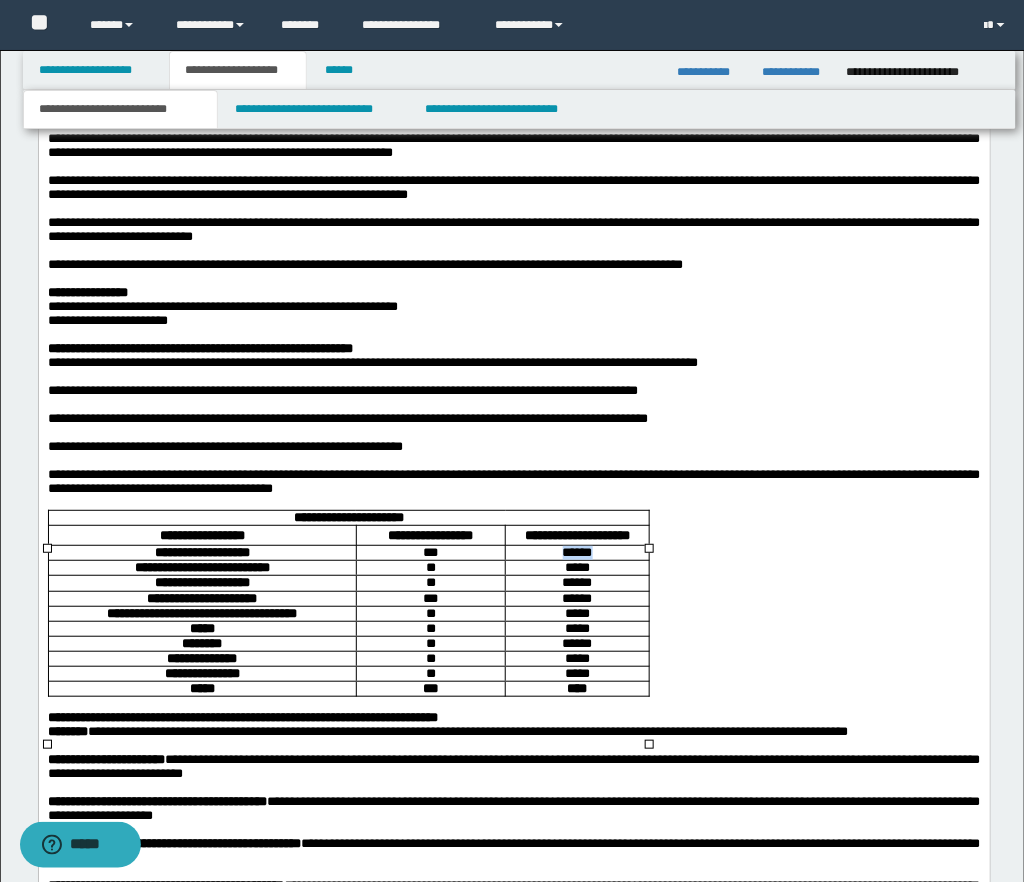 drag, startPoint x: 554, startPoint y: 594, endPoint x: 608, endPoint y: 594, distance: 54 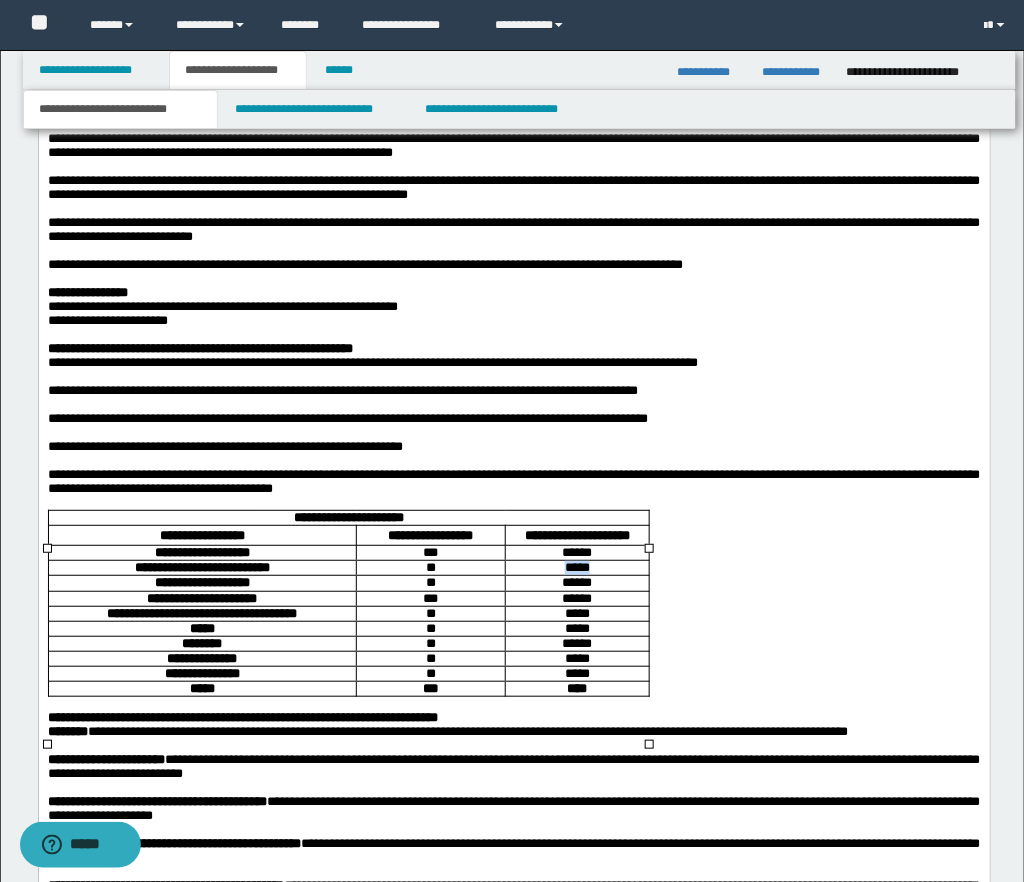 drag, startPoint x: 556, startPoint y: 609, endPoint x: 625, endPoint y: 608, distance: 69.00725 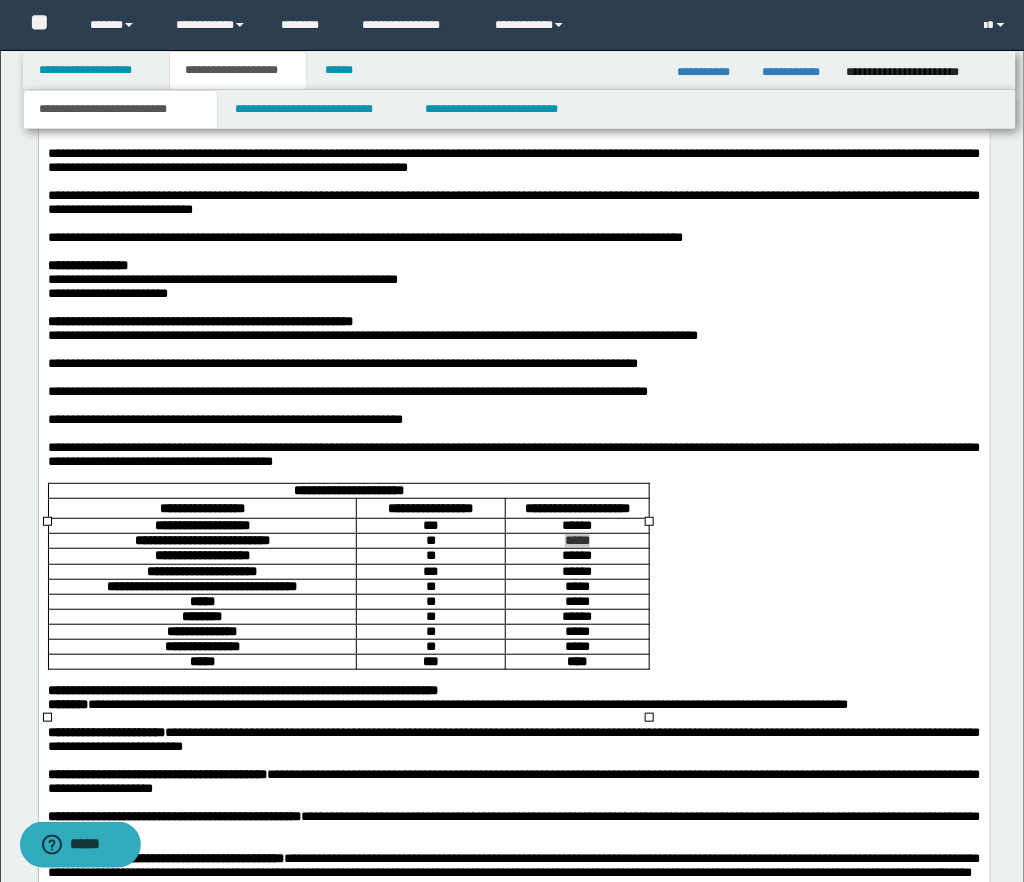 scroll, scrollTop: 1816, scrollLeft: 0, axis: vertical 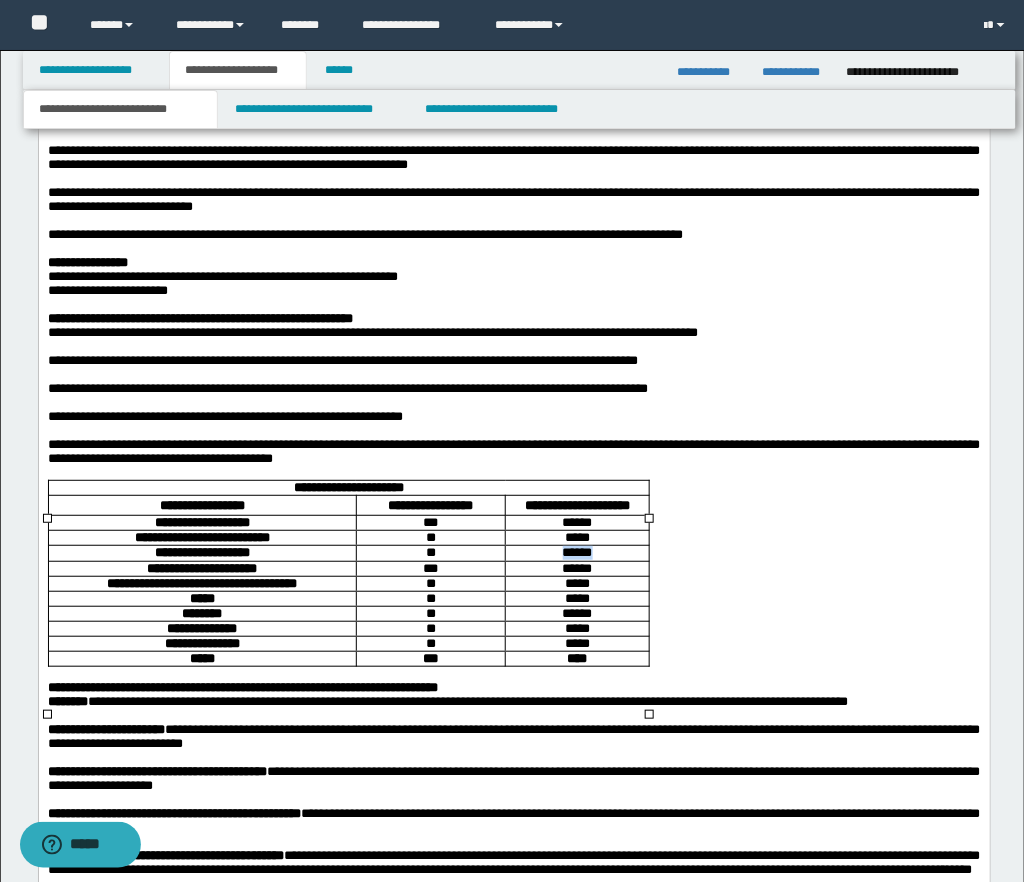 drag, startPoint x: 559, startPoint y: 595, endPoint x: 605, endPoint y: 594, distance: 46.010868 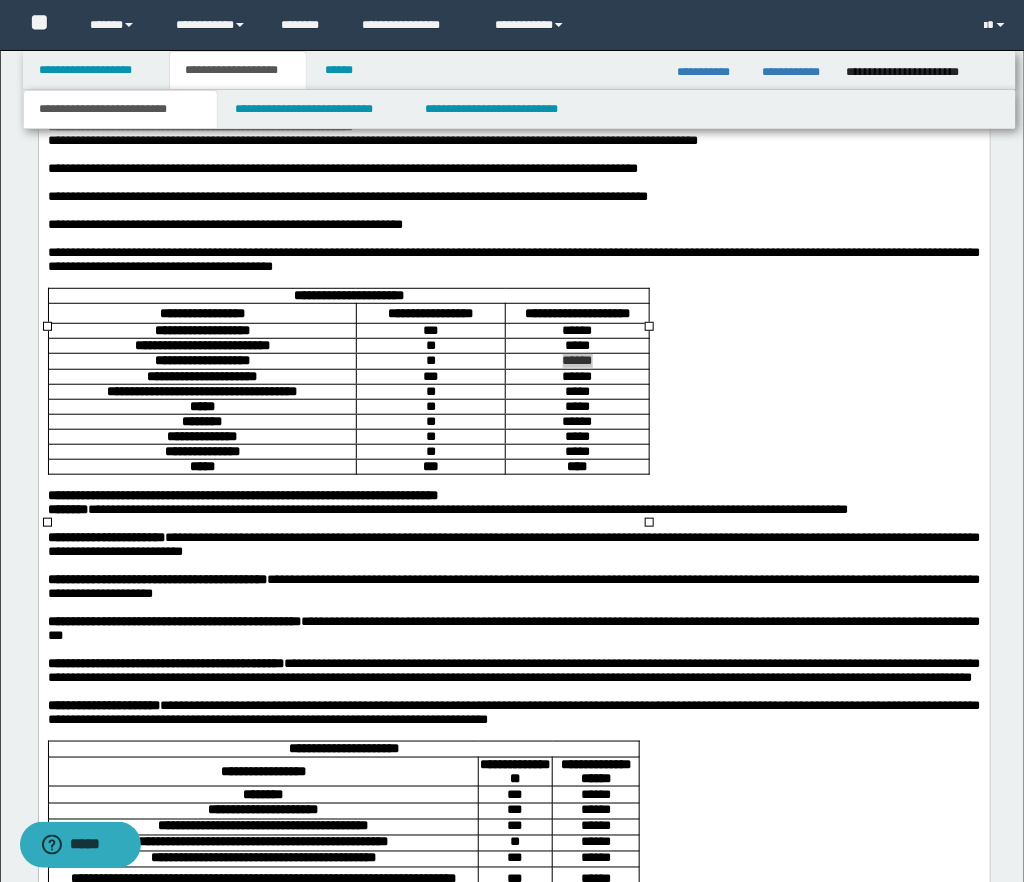 scroll, scrollTop: 2018, scrollLeft: 0, axis: vertical 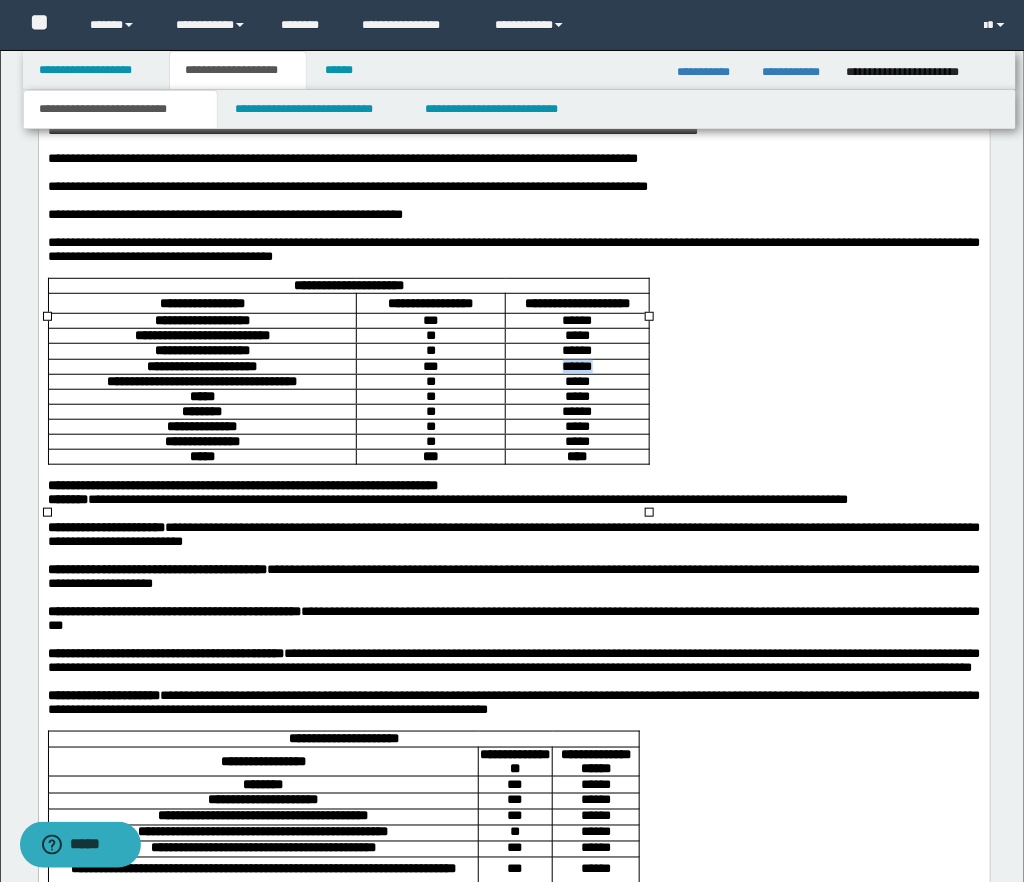 drag, startPoint x: 555, startPoint y: 410, endPoint x: 607, endPoint y: 410, distance: 52 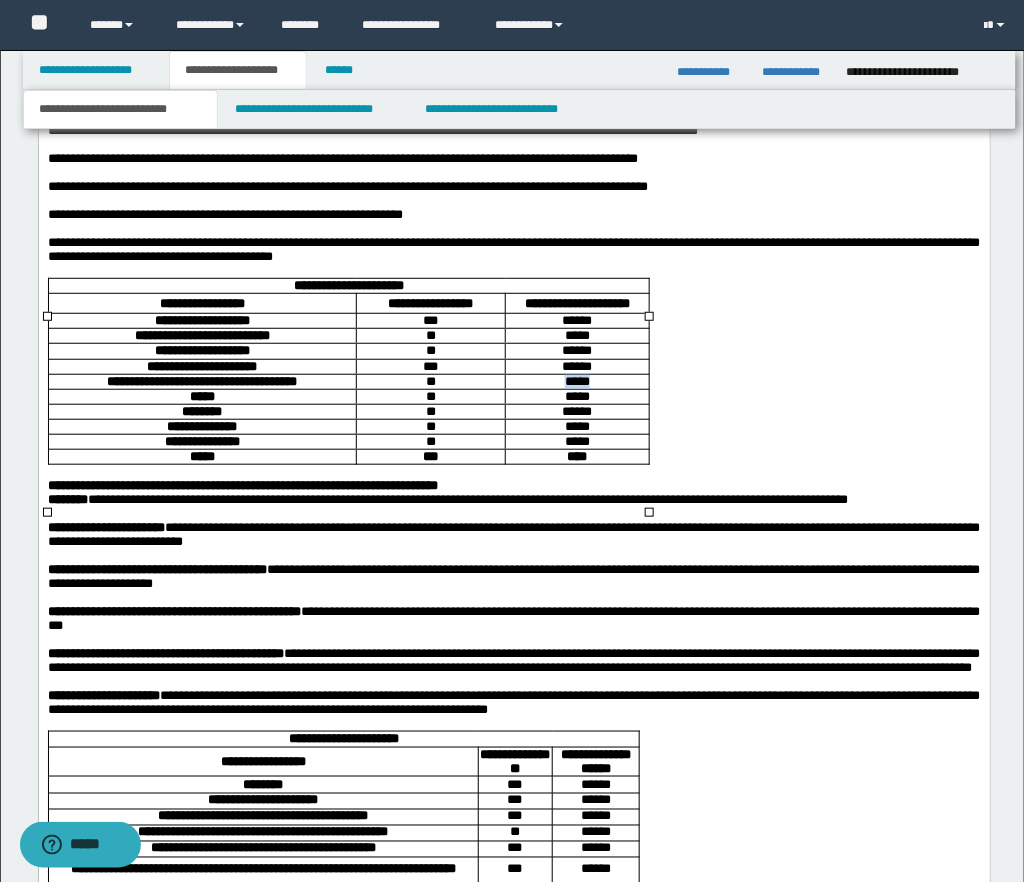 drag, startPoint x: 558, startPoint y: 426, endPoint x: 602, endPoint y: 425, distance: 44.011364 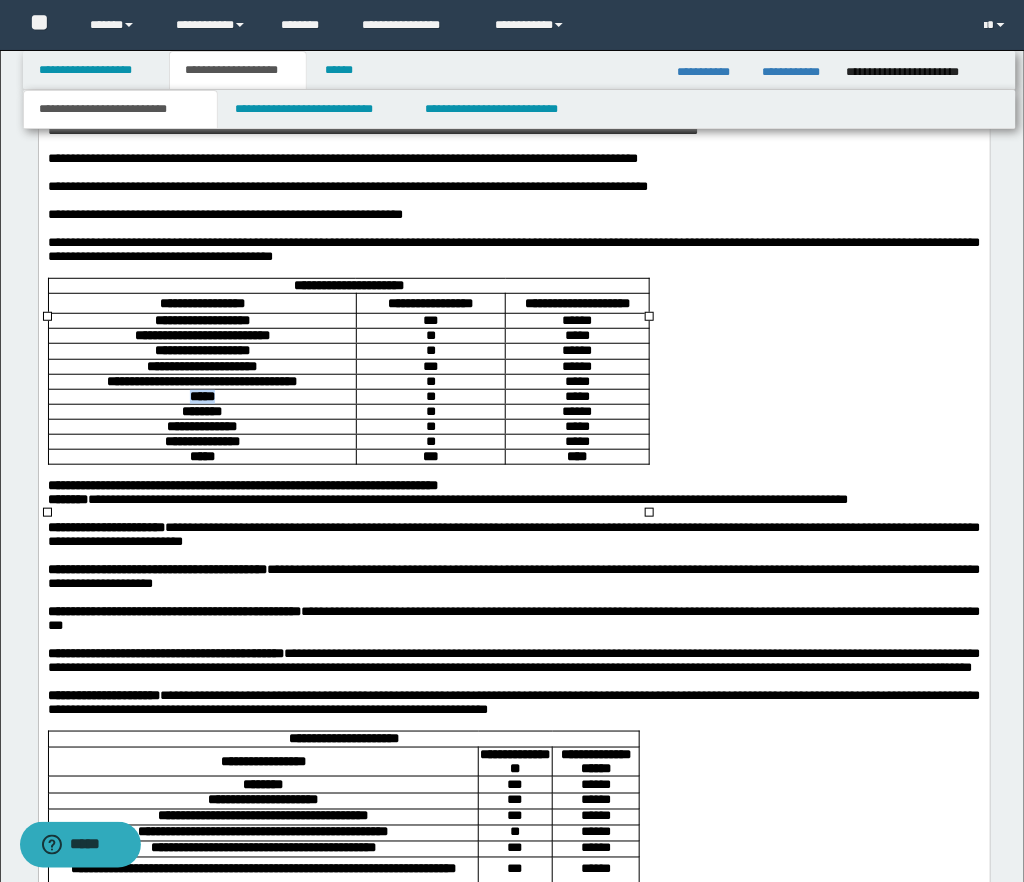 drag, startPoint x: 180, startPoint y: 442, endPoint x: 226, endPoint y: 442, distance: 46 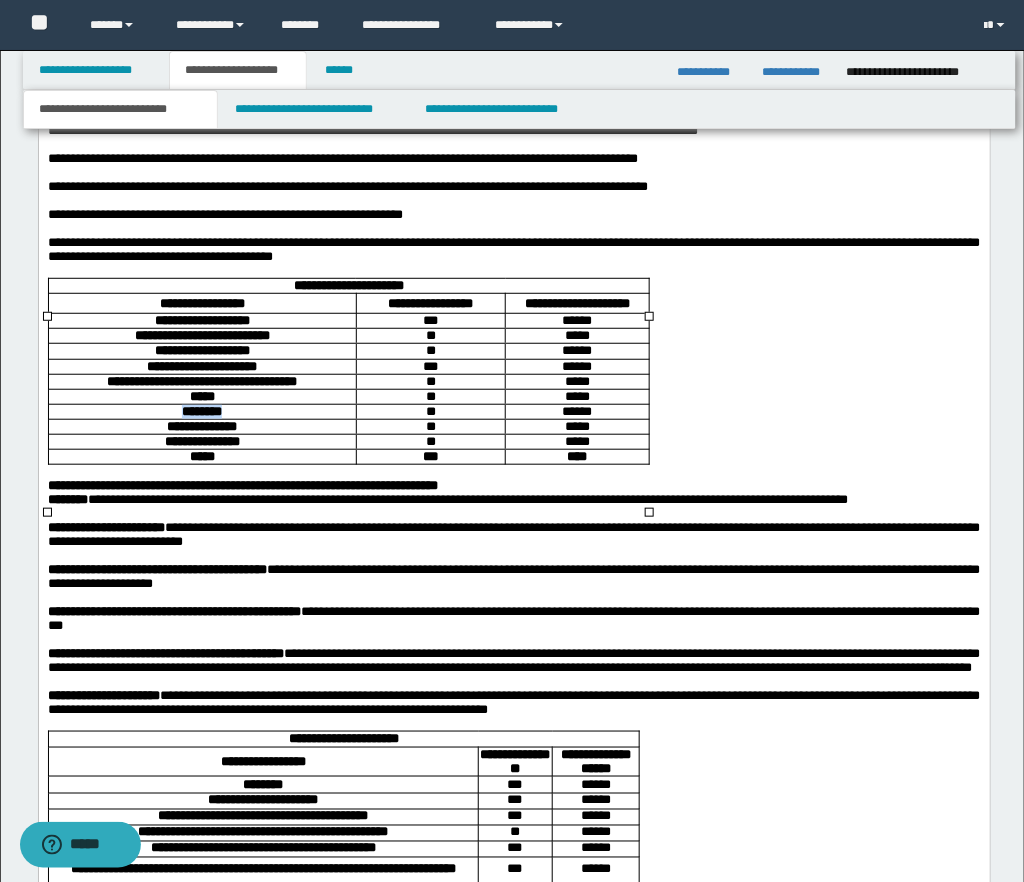 drag, startPoint x: 169, startPoint y: 454, endPoint x: 256, endPoint y: 459, distance: 87.14356 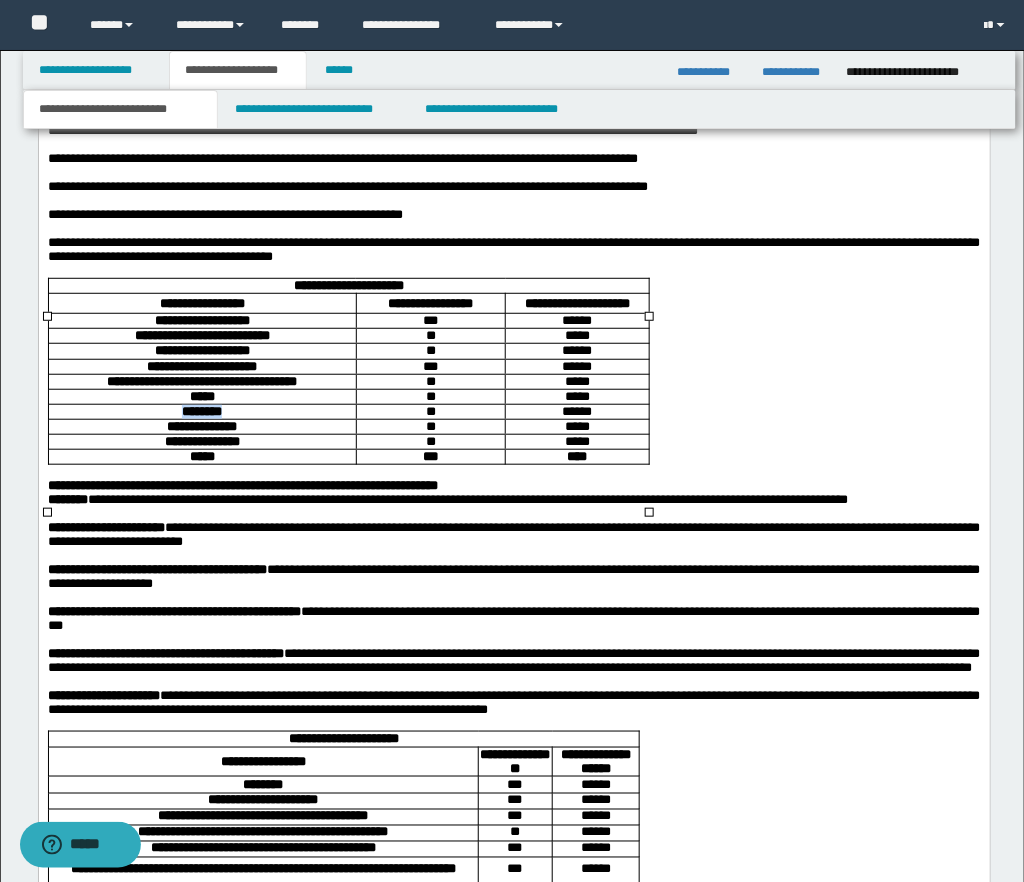 click on "********" at bounding box center [201, 412] 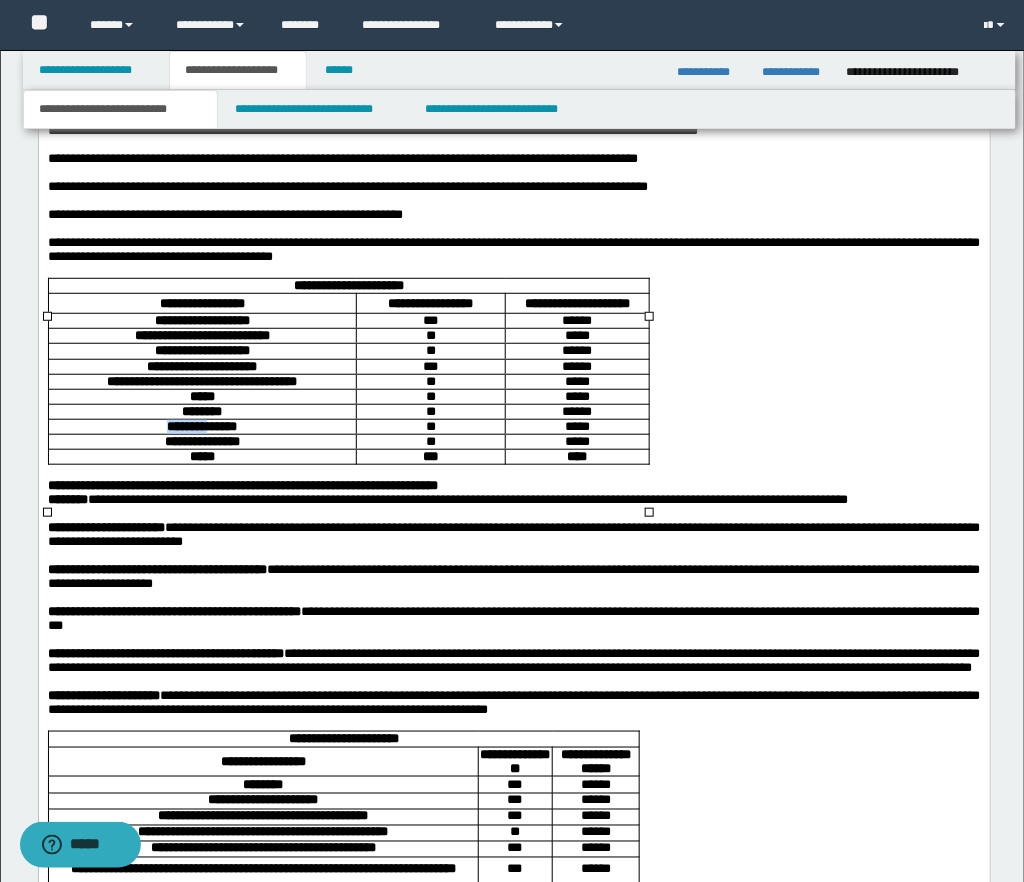 drag, startPoint x: 161, startPoint y: 471, endPoint x: 210, endPoint y: 470, distance: 49.010204 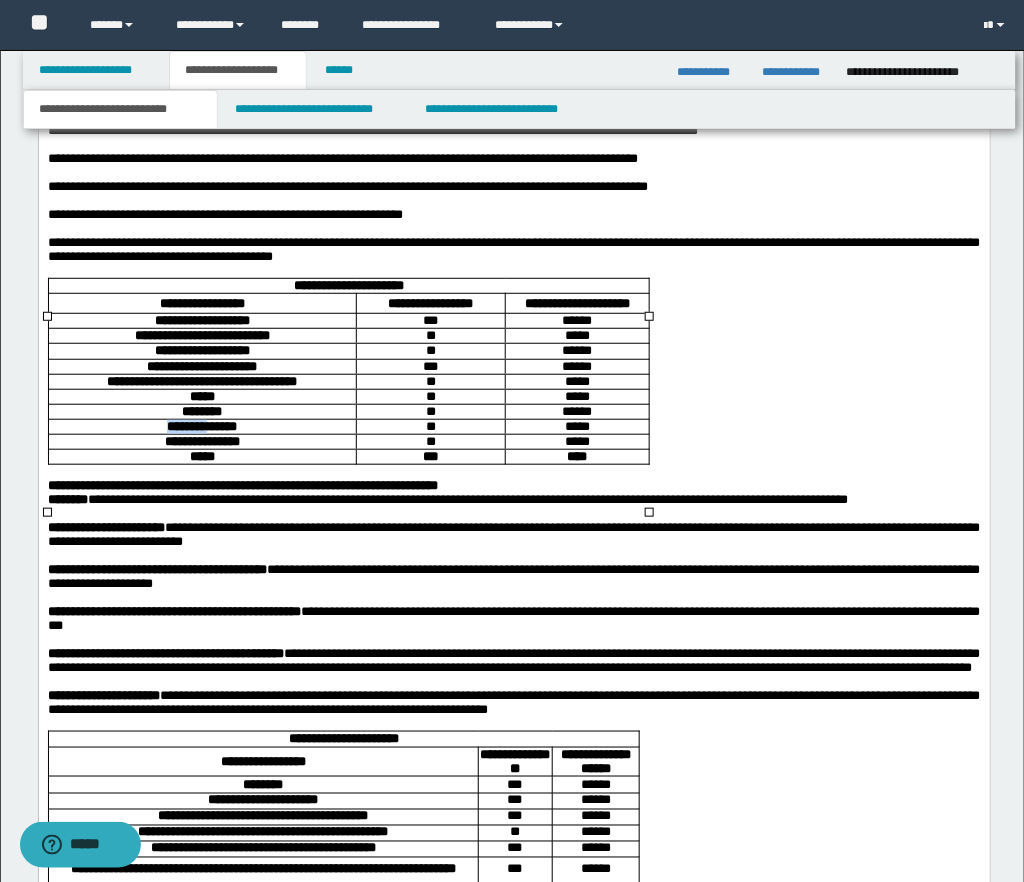 click on "**********" at bounding box center [201, 426] 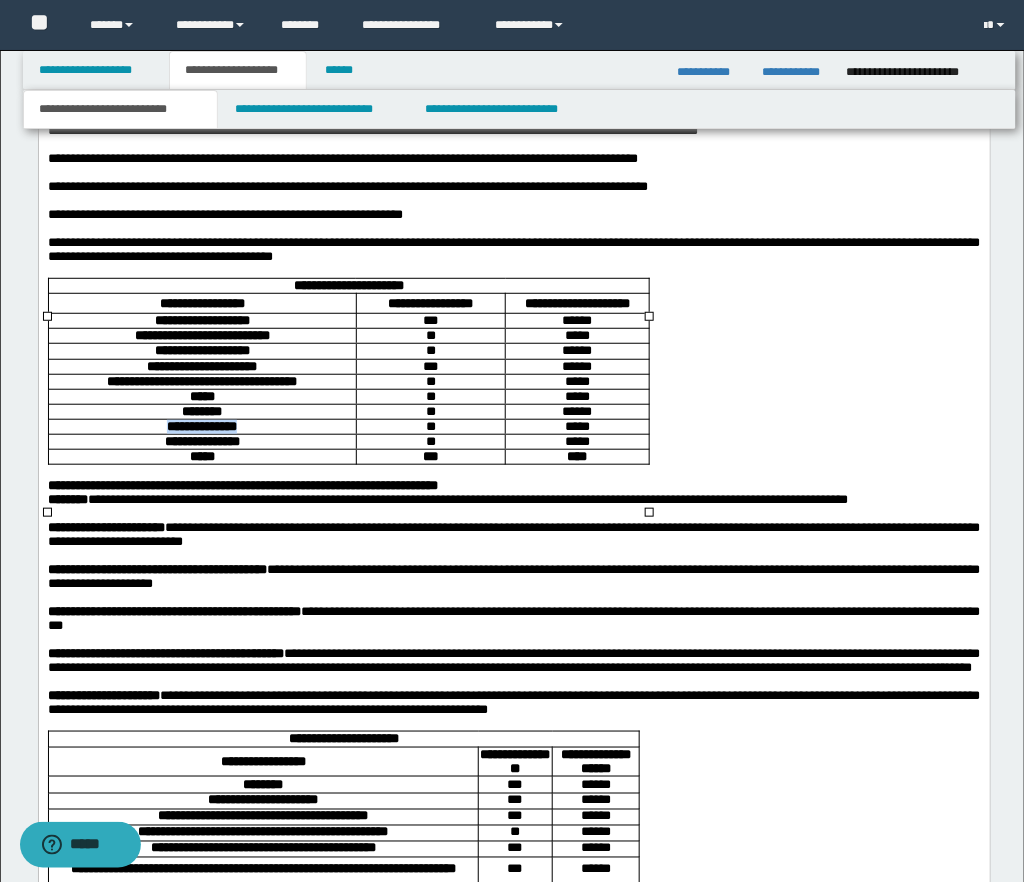 drag, startPoint x: 253, startPoint y: 475, endPoint x: 160, endPoint y: 476, distance: 93.00538 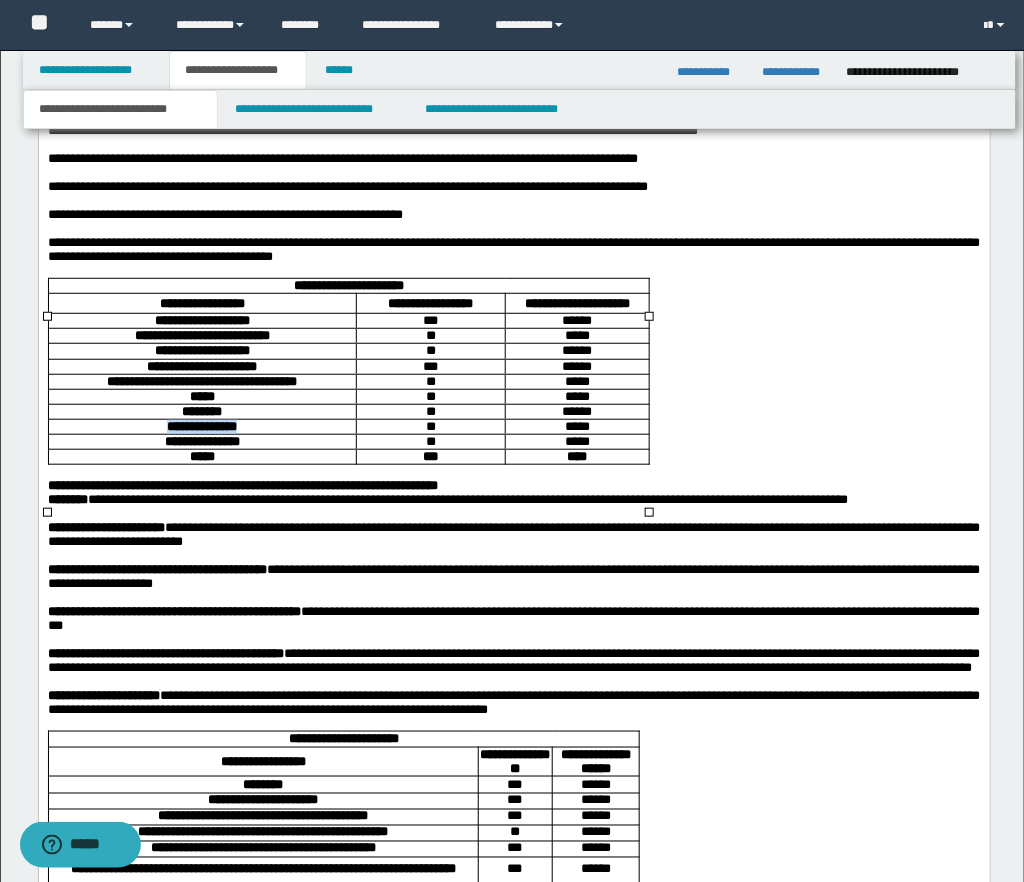 click on "**********" at bounding box center [201, 427] 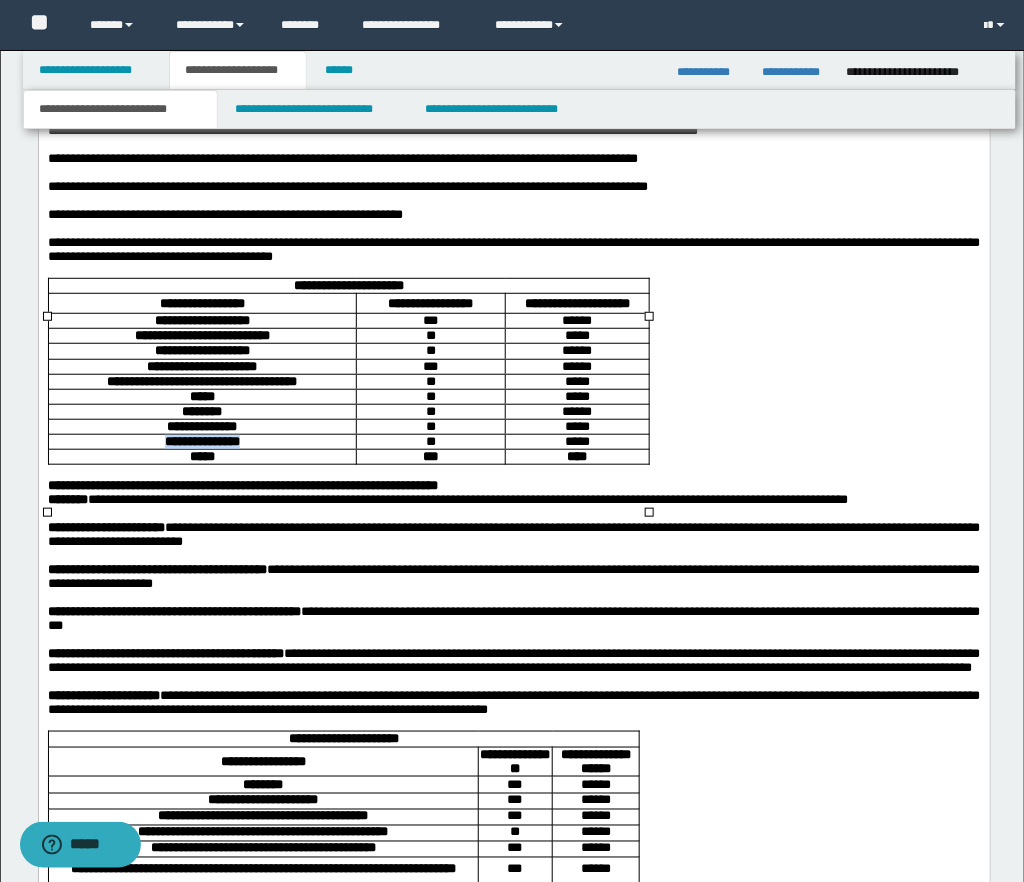 drag, startPoint x: 155, startPoint y: 490, endPoint x: 281, endPoint y: 492, distance: 126.01587 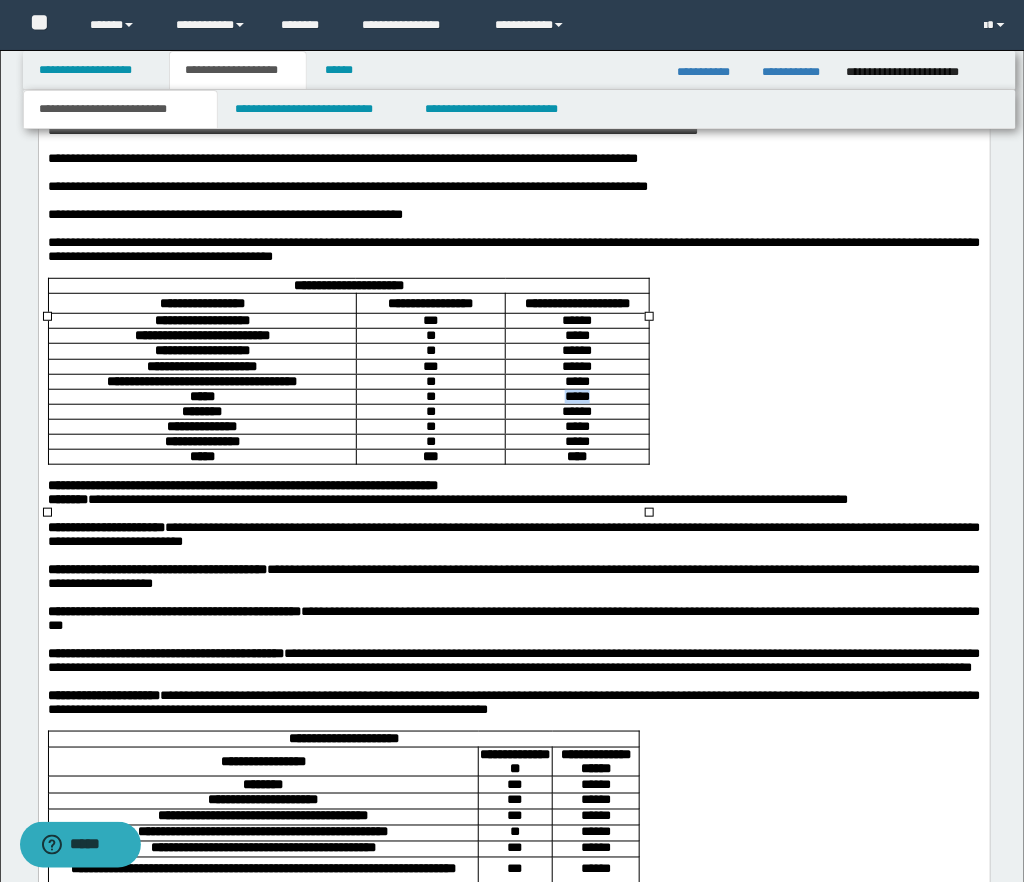 drag, startPoint x: 556, startPoint y: 438, endPoint x: 599, endPoint y: 440, distance: 43.046486 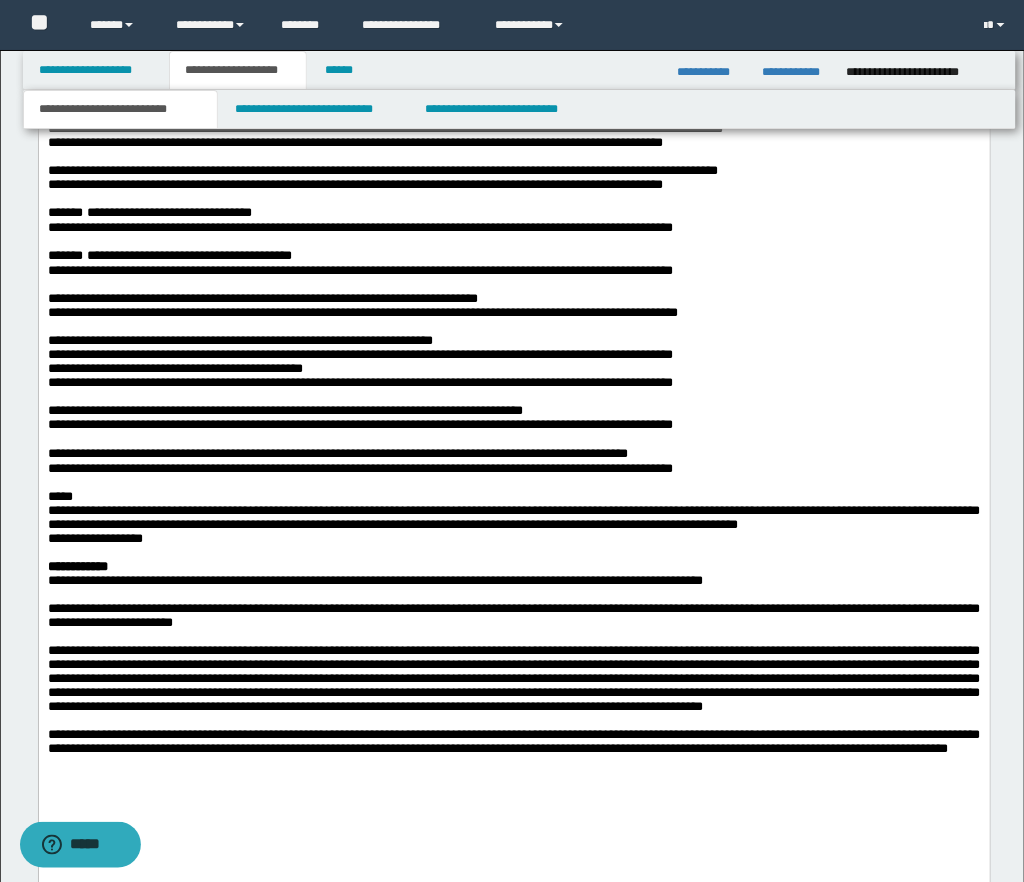 scroll, scrollTop: 2830, scrollLeft: 0, axis: vertical 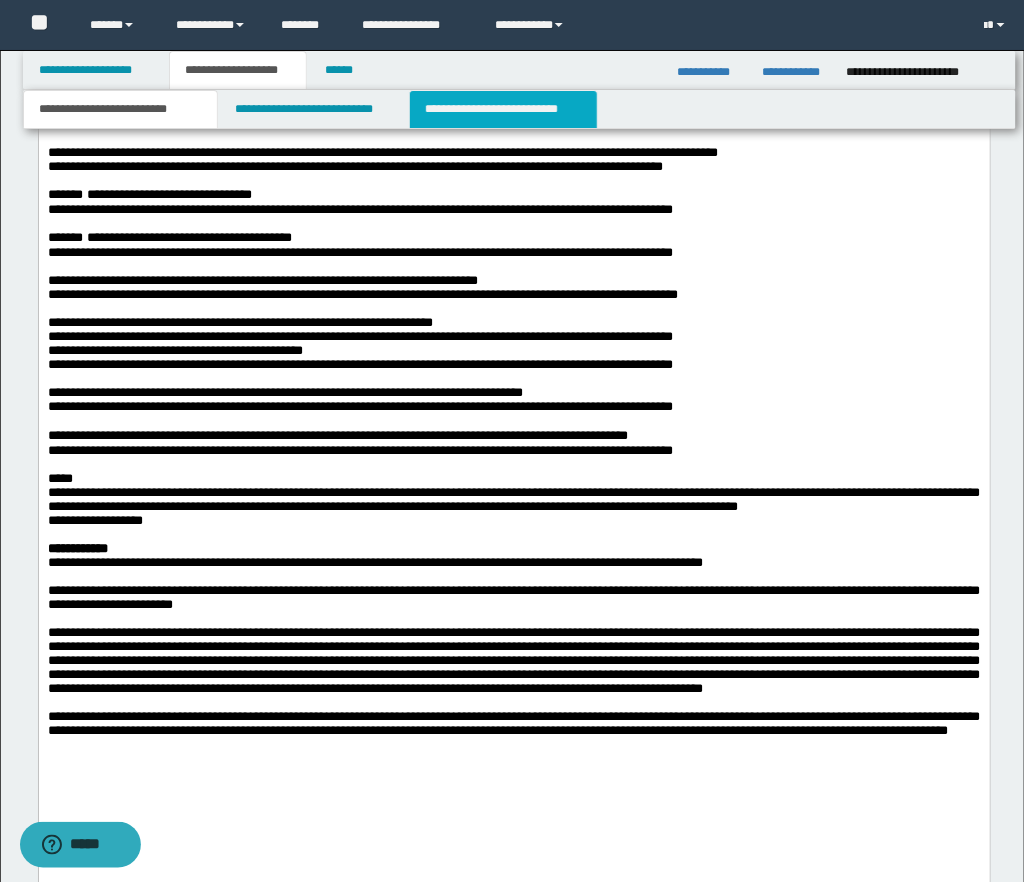 click on "**********" at bounding box center (503, 109) 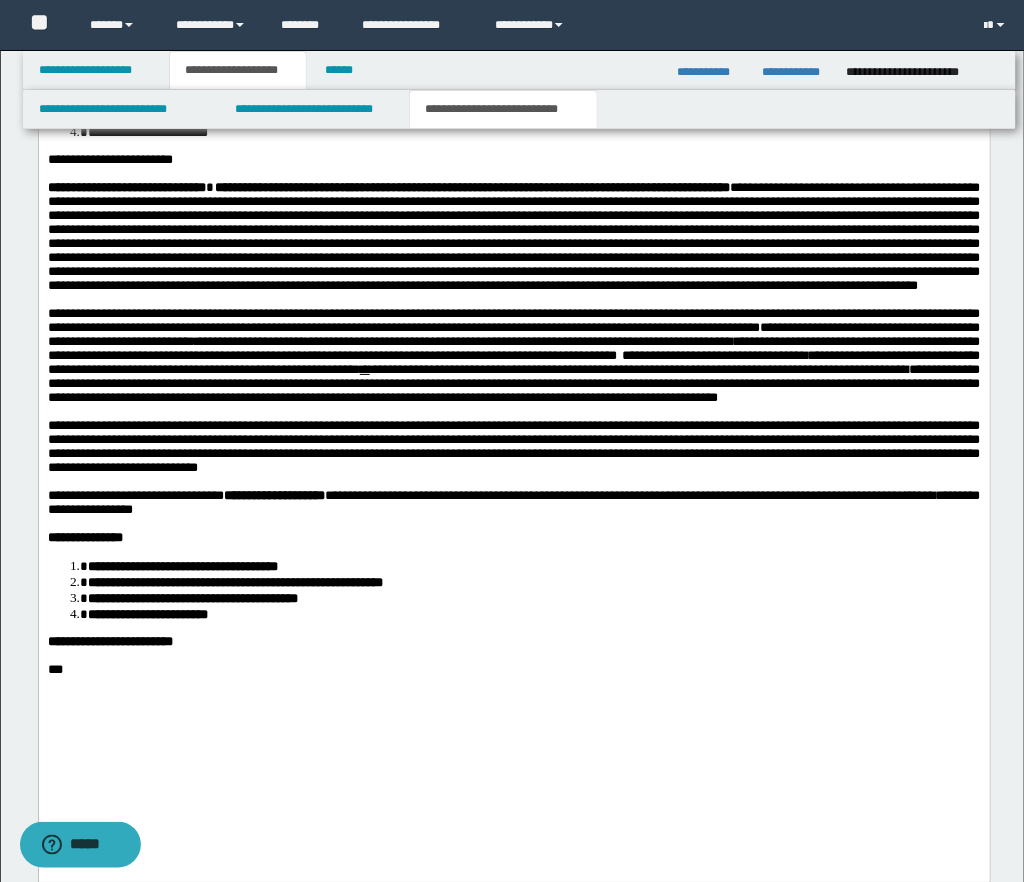 scroll, scrollTop: 1663, scrollLeft: 0, axis: vertical 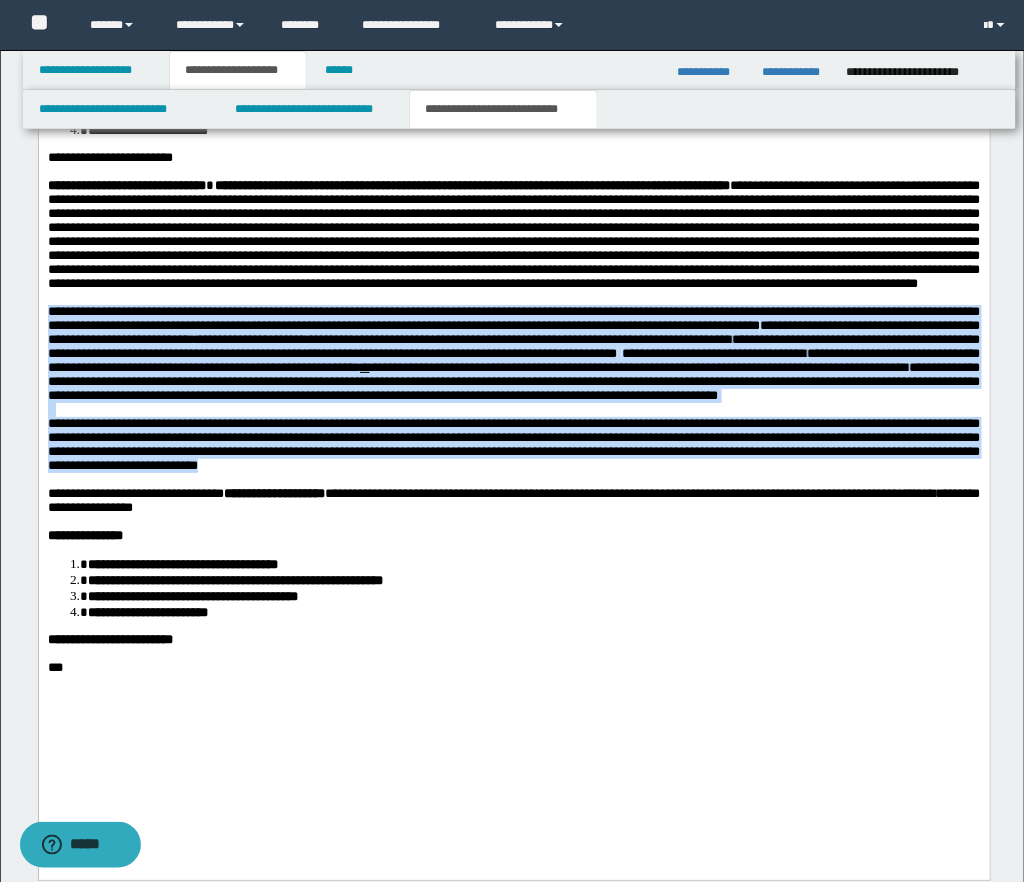 drag, startPoint x: 49, startPoint y: 381, endPoint x: 582, endPoint y: 561, distance: 562.57355 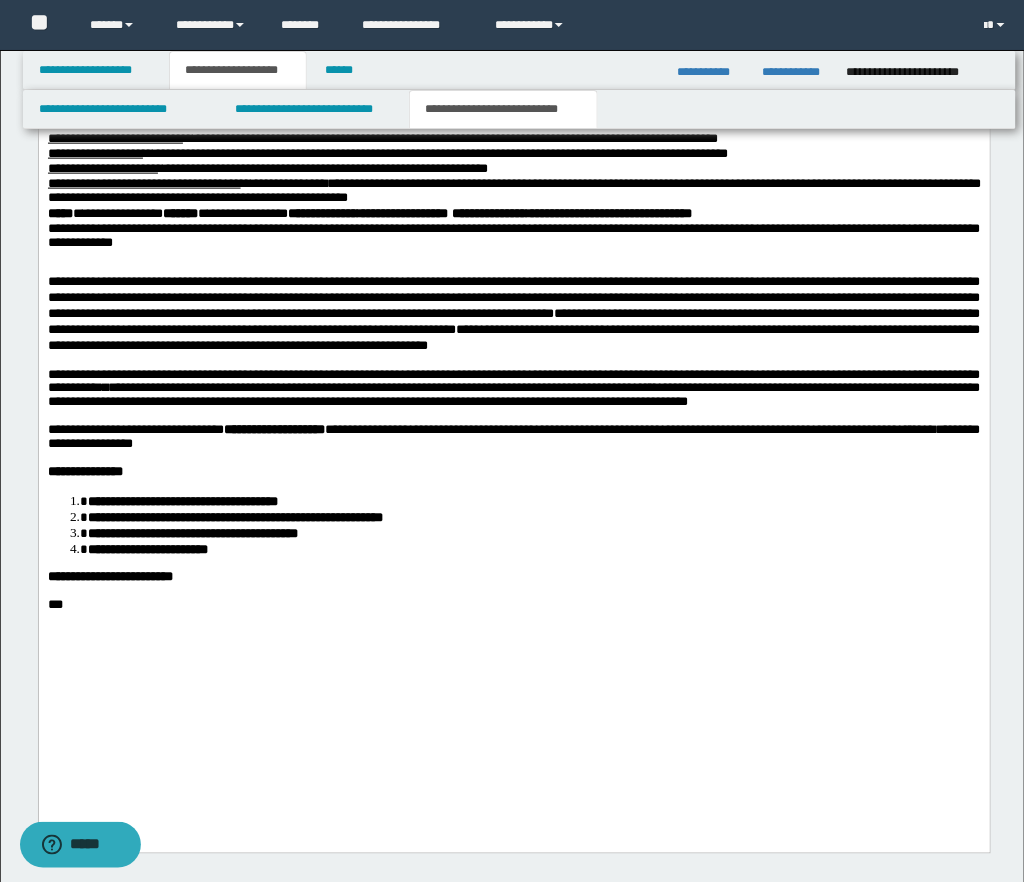 scroll, scrollTop: 2428, scrollLeft: 0, axis: vertical 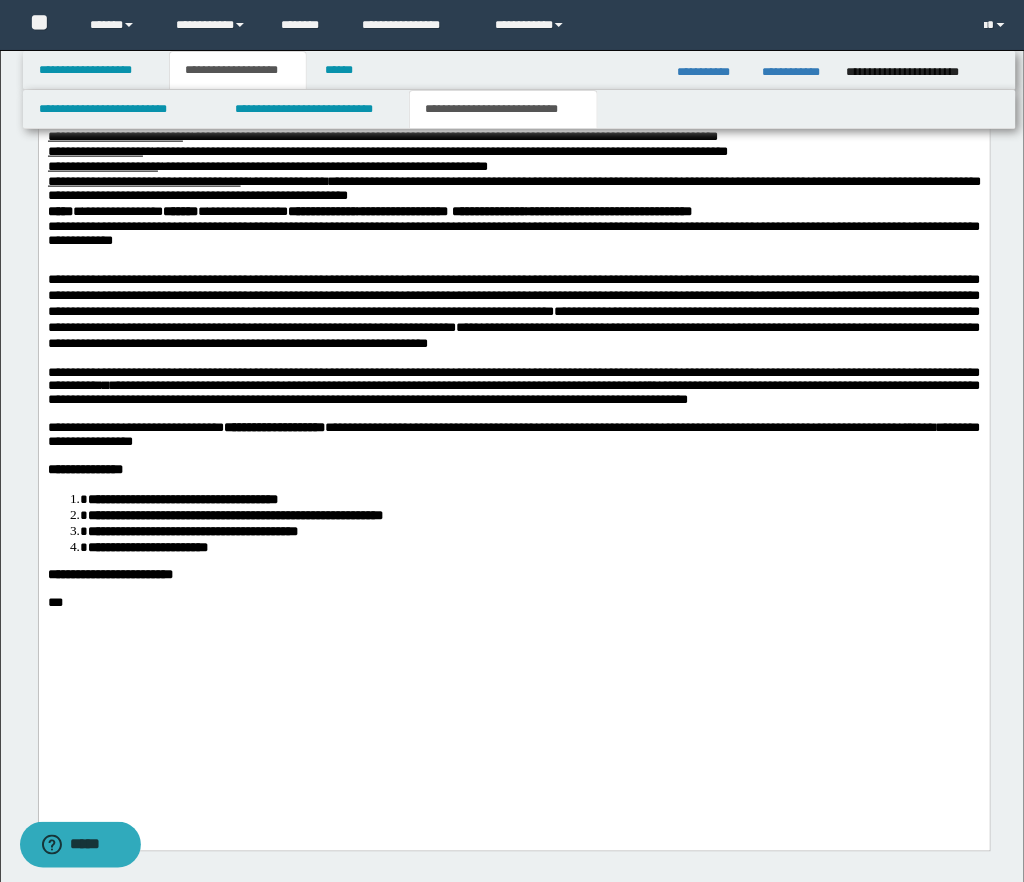 click on "*******" at bounding box center [179, 212] 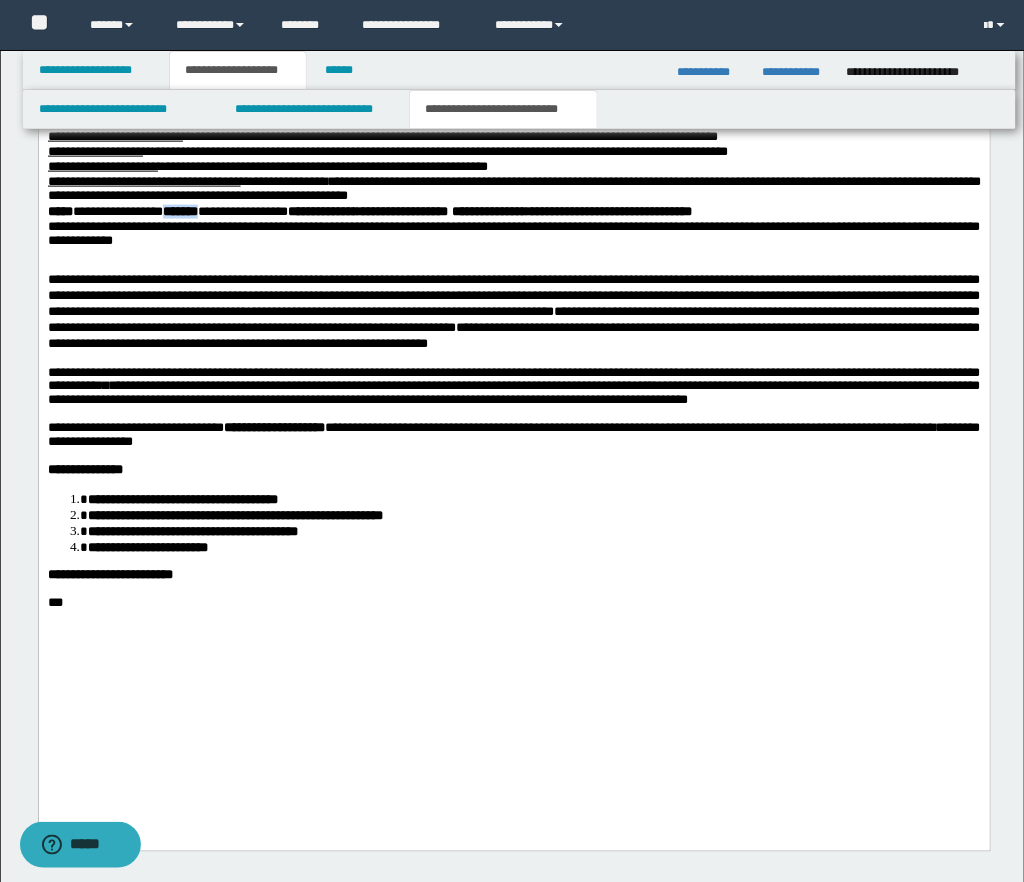 drag, startPoint x: 180, startPoint y: 334, endPoint x: 224, endPoint y: 333, distance: 44.011364 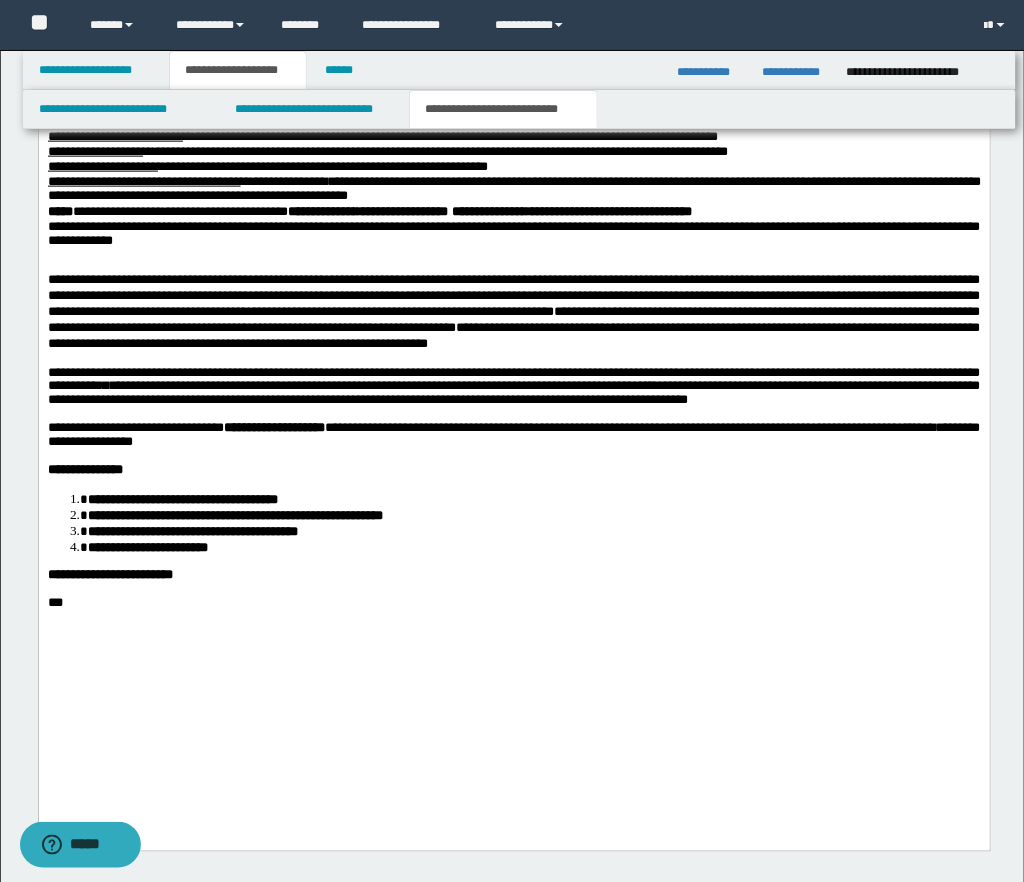 click on "*****" at bounding box center (92, 212) 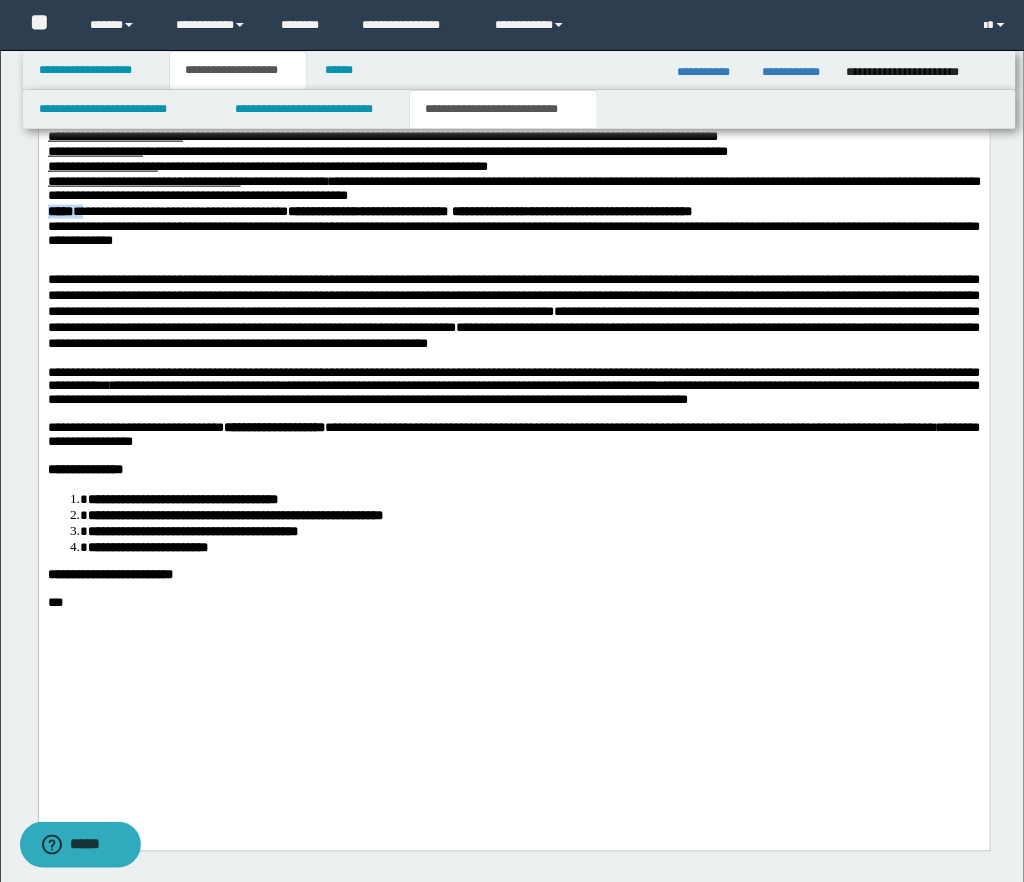 drag, startPoint x: 86, startPoint y: 332, endPoint x: 45, endPoint y: 332, distance: 41 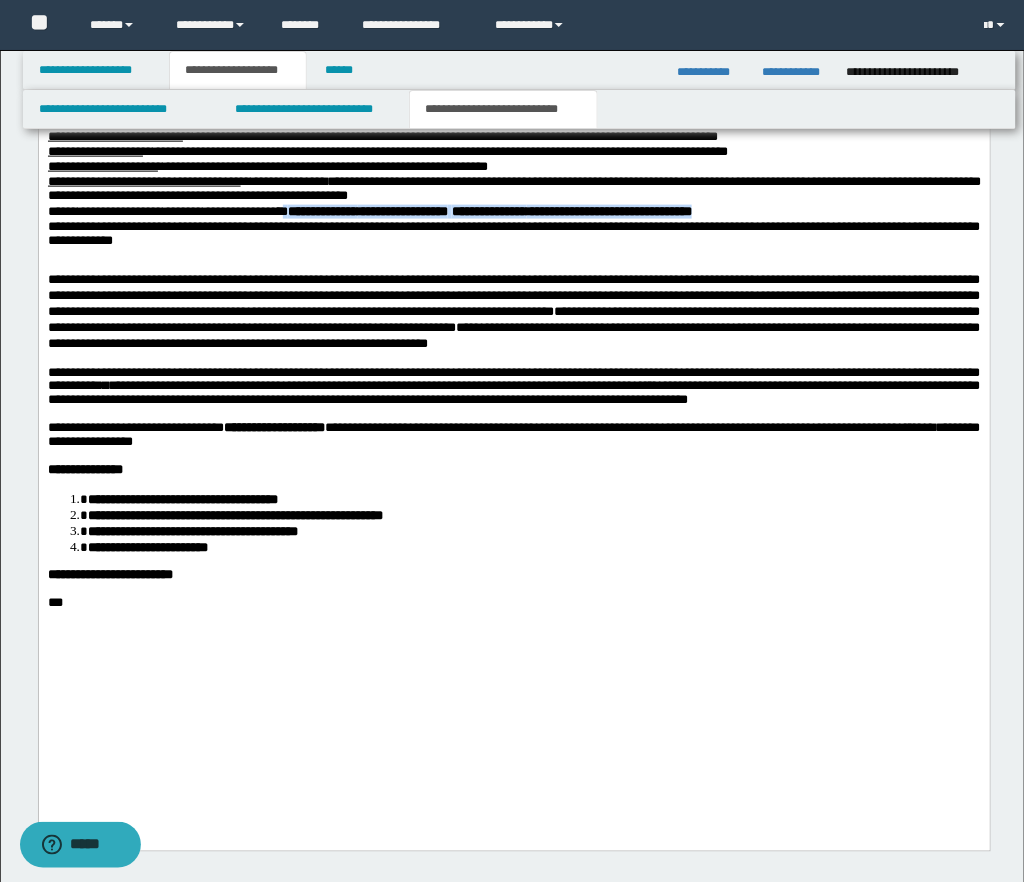 drag, startPoint x: 313, startPoint y: 331, endPoint x: 811, endPoint y: 331, distance: 498 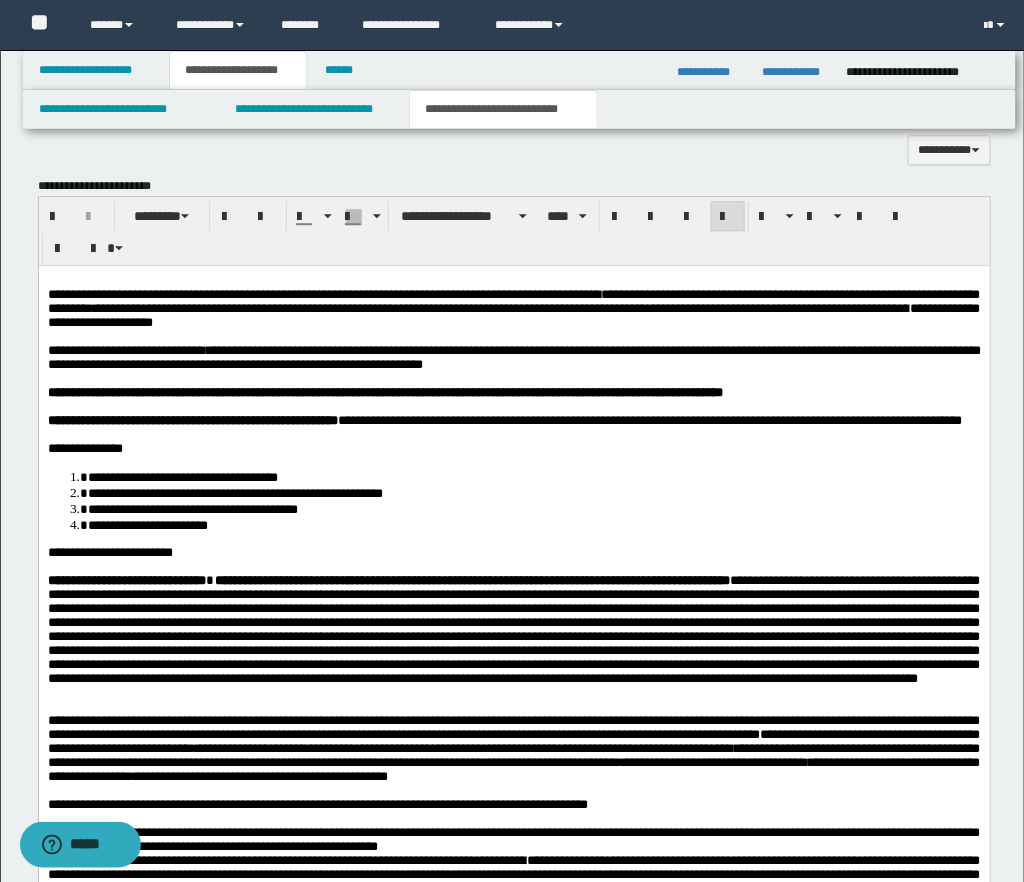scroll, scrollTop: 1262, scrollLeft: 0, axis: vertical 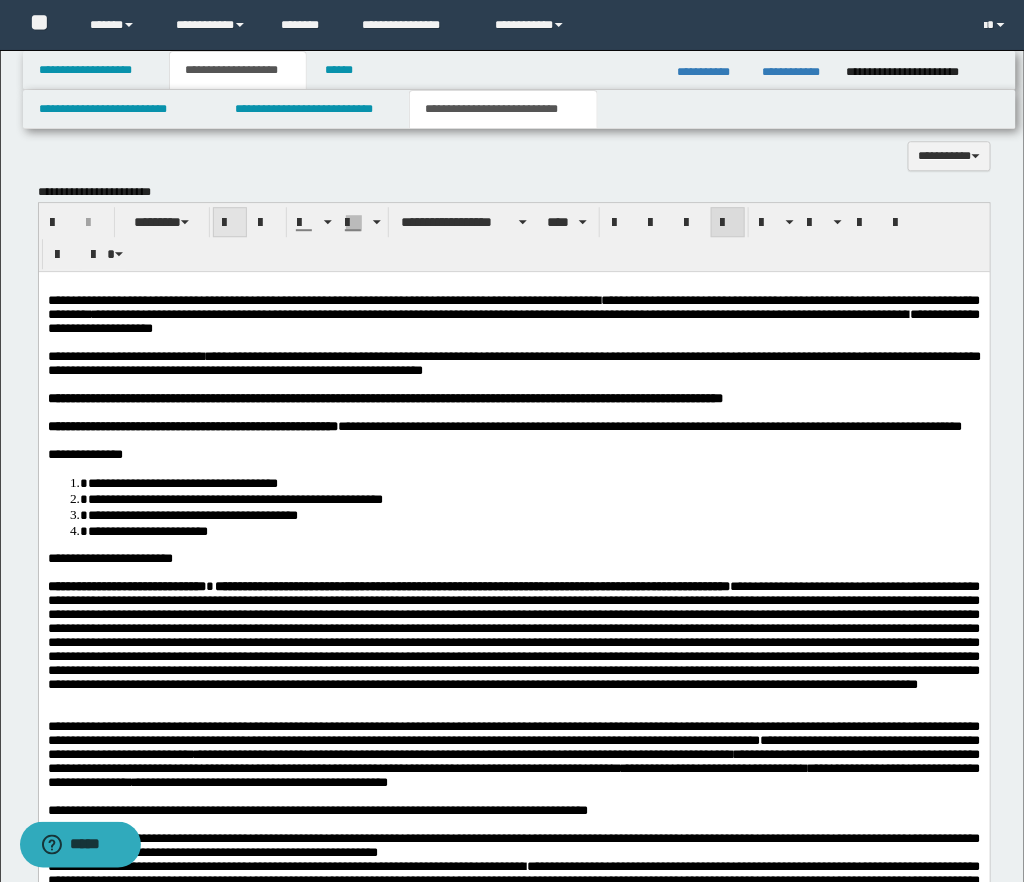 click at bounding box center [230, 223] 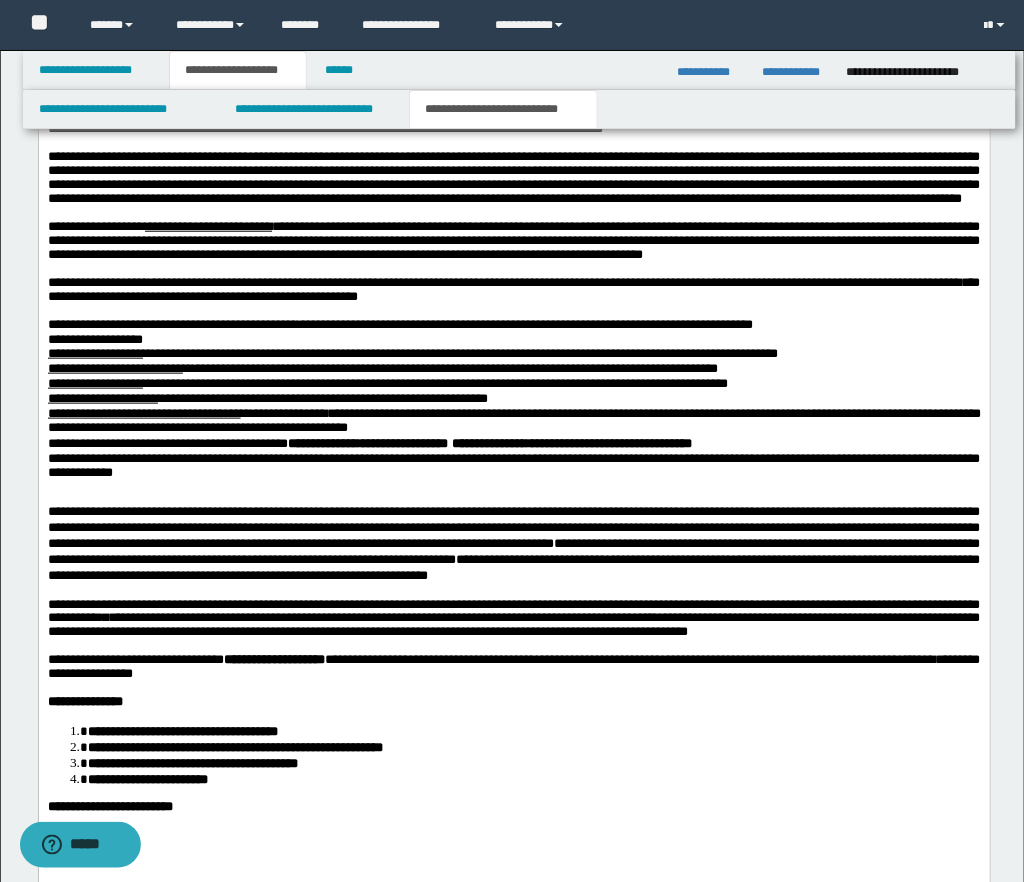 scroll, scrollTop: 2210, scrollLeft: 0, axis: vertical 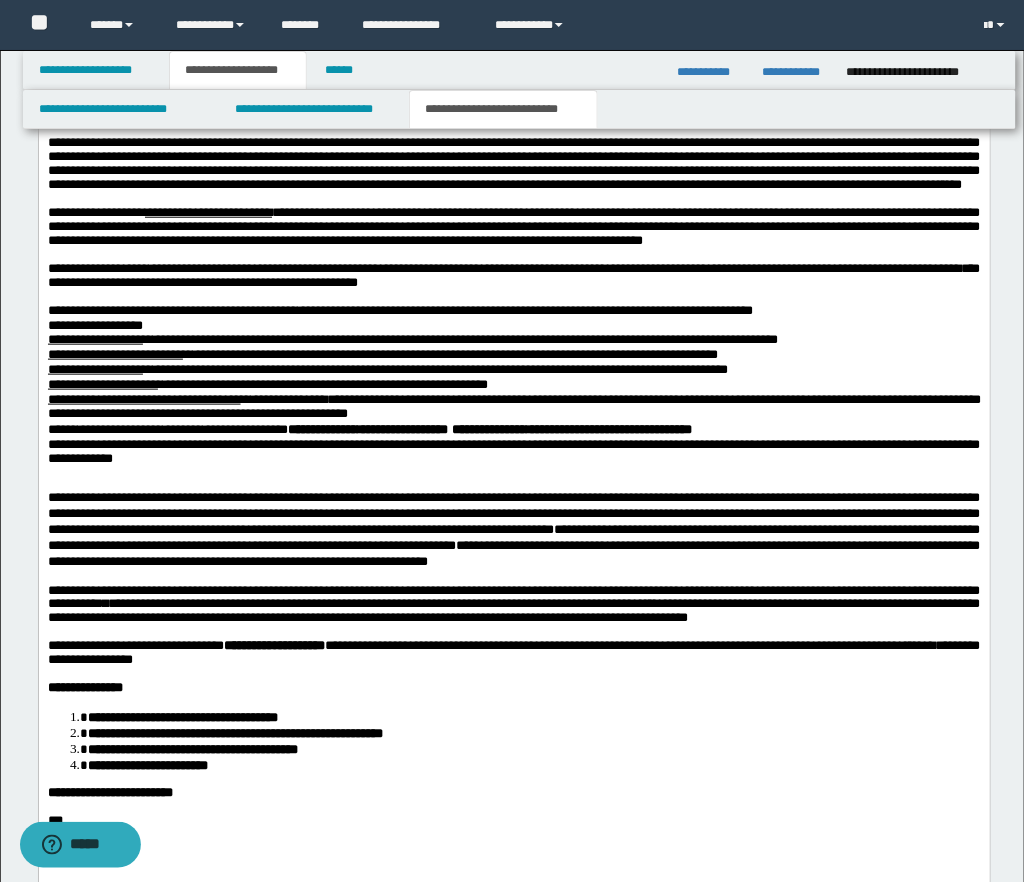 click at bounding box center [513, 474] 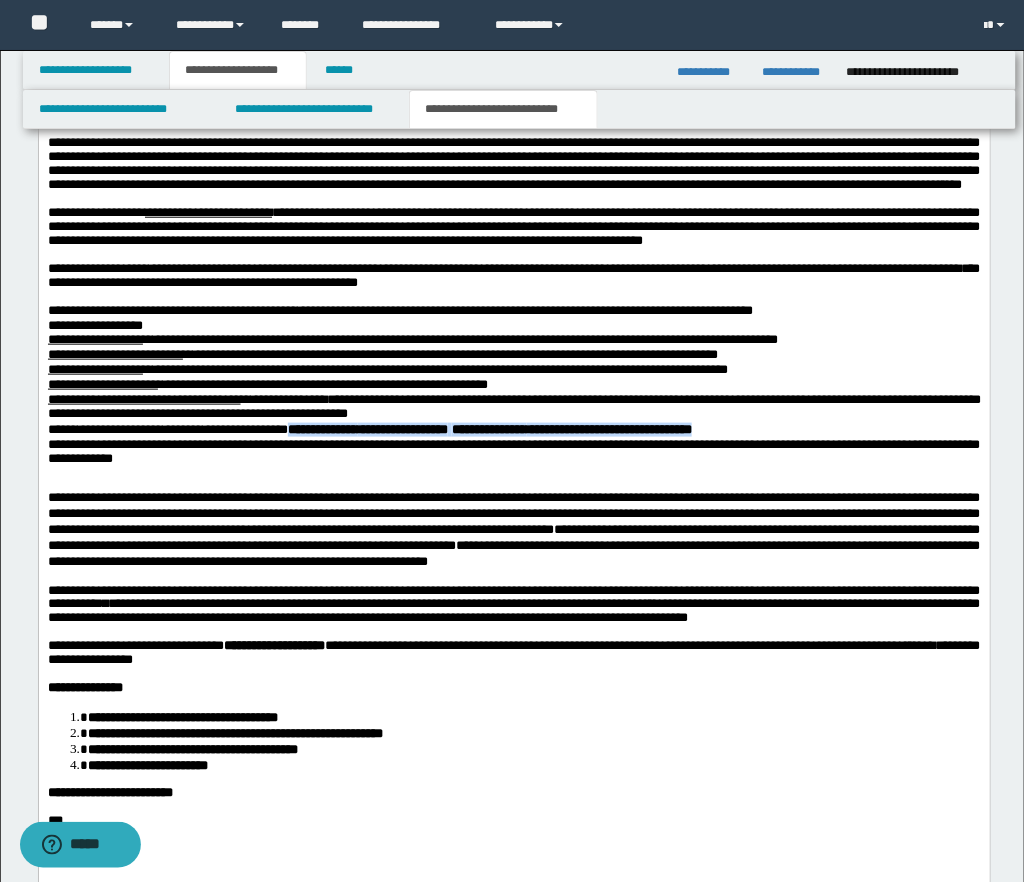 drag, startPoint x: 320, startPoint y: 553, endPoint x: 799, endPoint y: 551, distance: 479.00418 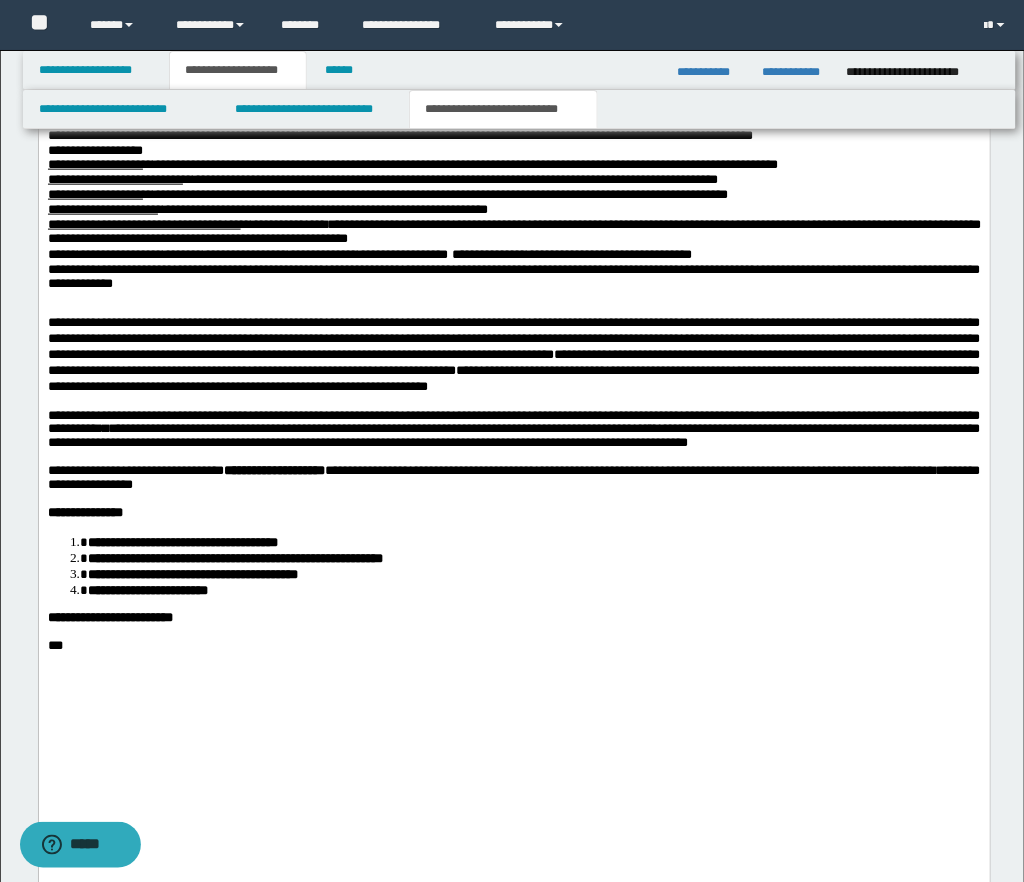 scroll, scrollTop: 2388, scrollLeft: 0, axis: vertical 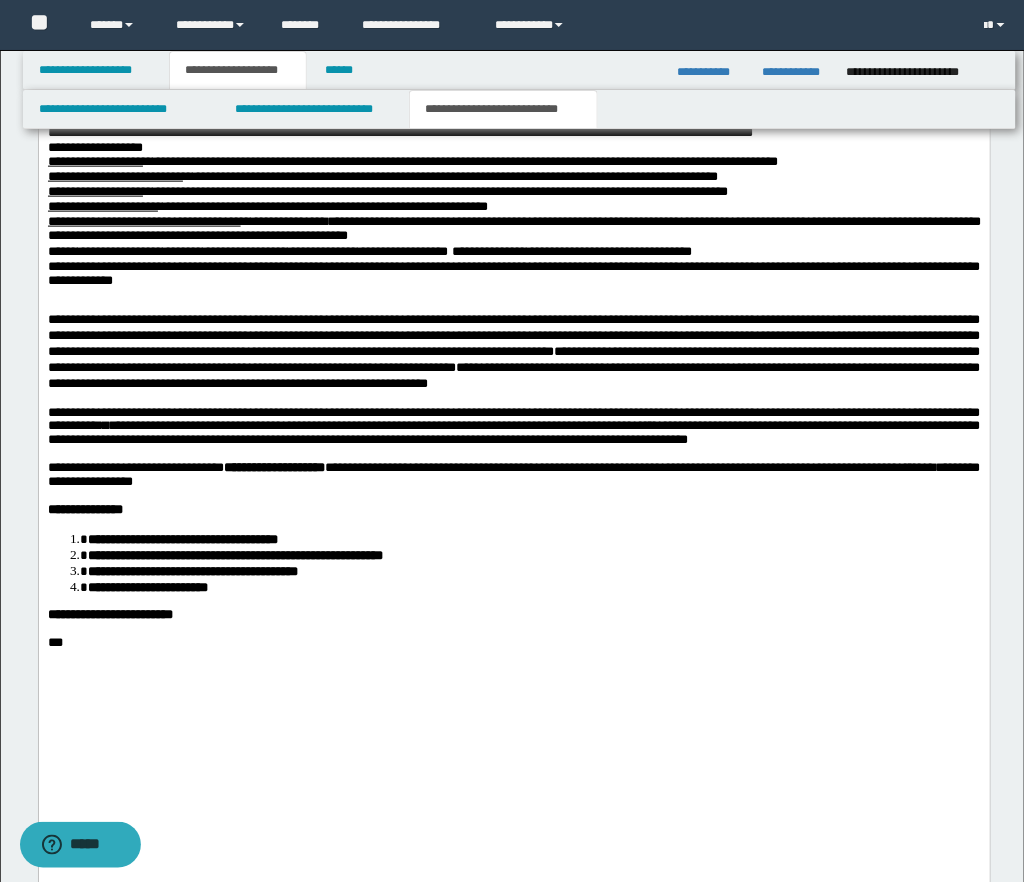 click on "[NAME] [ADDRESS] [PHONE] [EMAIL] [SSN] [CREDIT_CARD]" at bounding box center (513, -72) 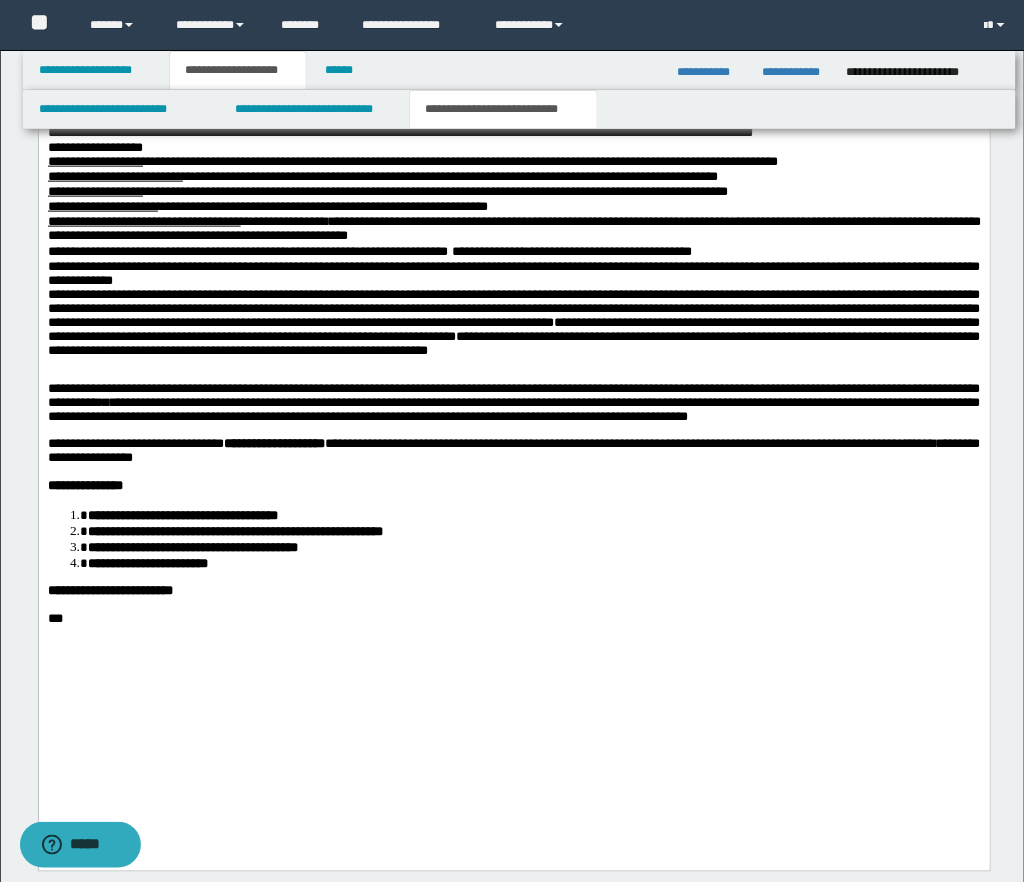 drag, startPoint x: 325, startPoint y: 576, endPoint x: 393, endPoint y: 575, distance: 68.007355 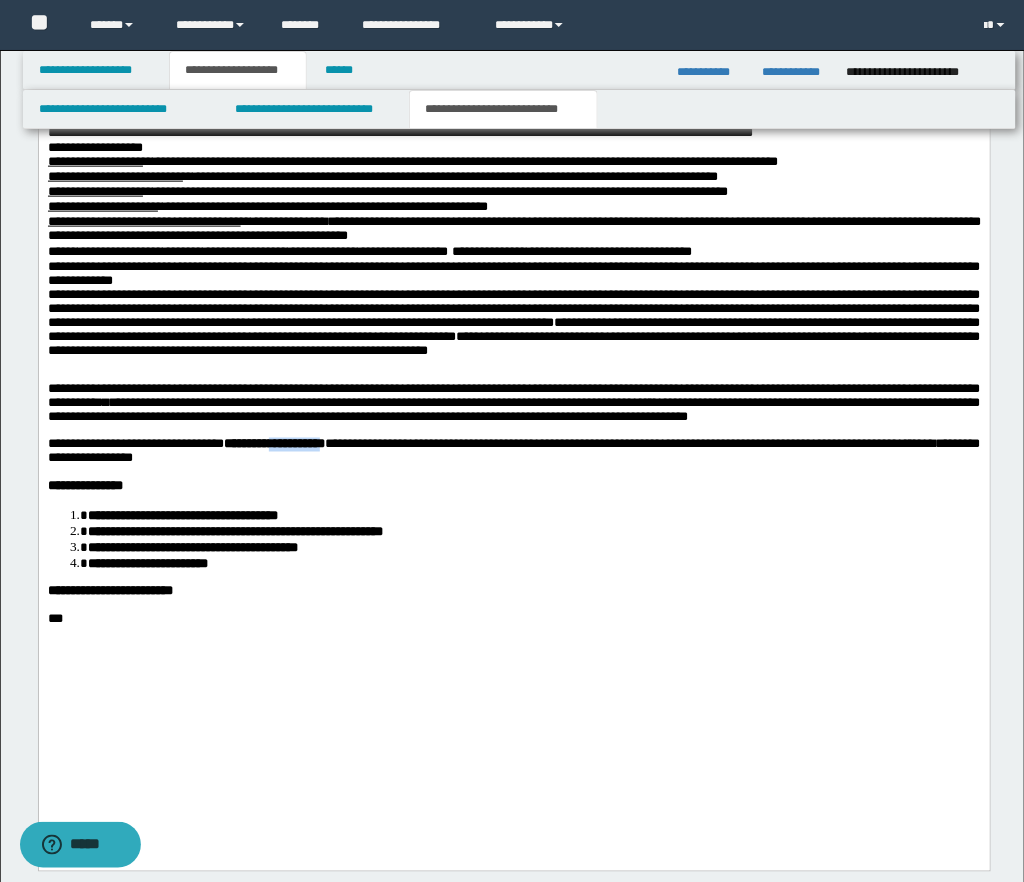 drag, startPoint x: 407, startPoint y: 577, endPoint x: 321, endPoint y: 577, distance: 86 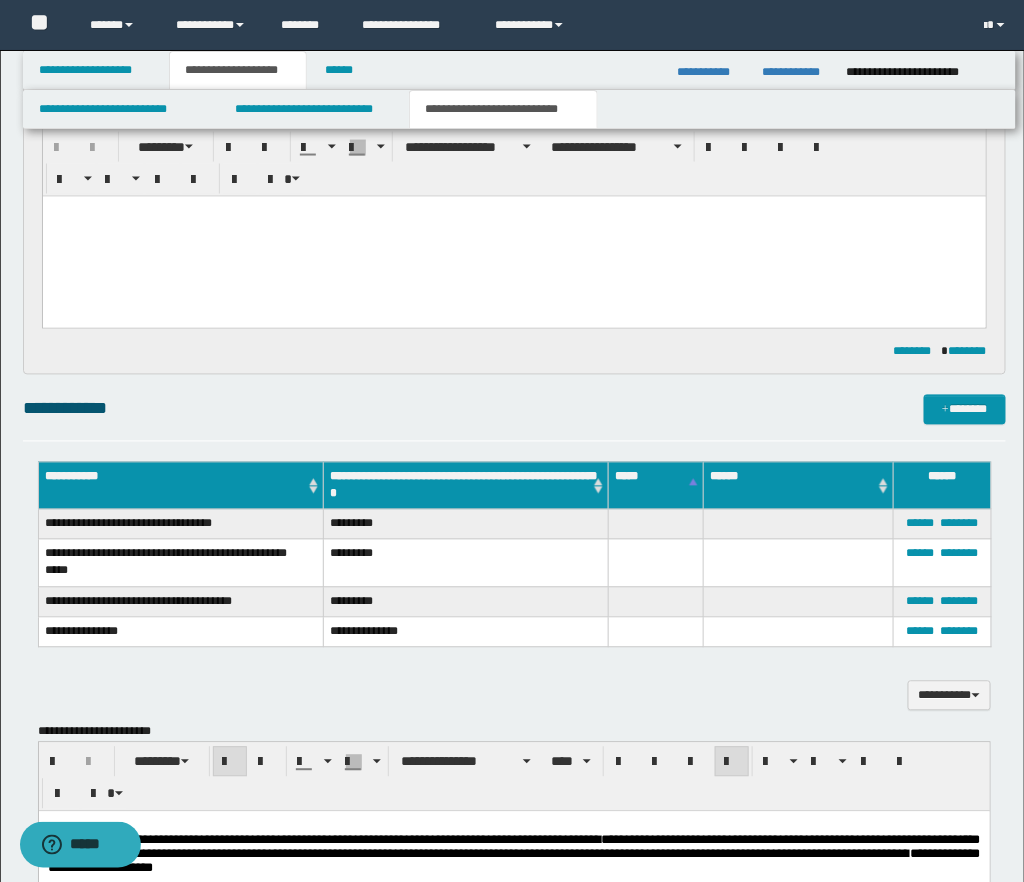 scroll, scrollTop: 0, scrollLeft: 0, axis: both 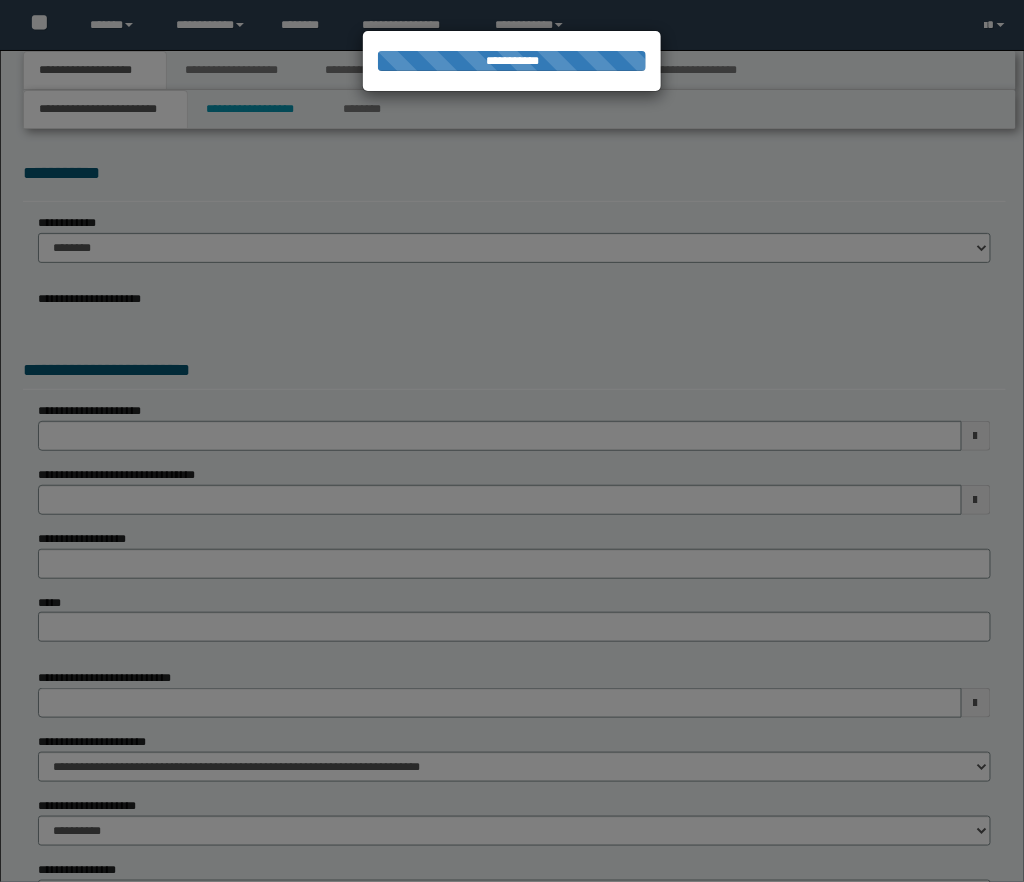 select on "*" 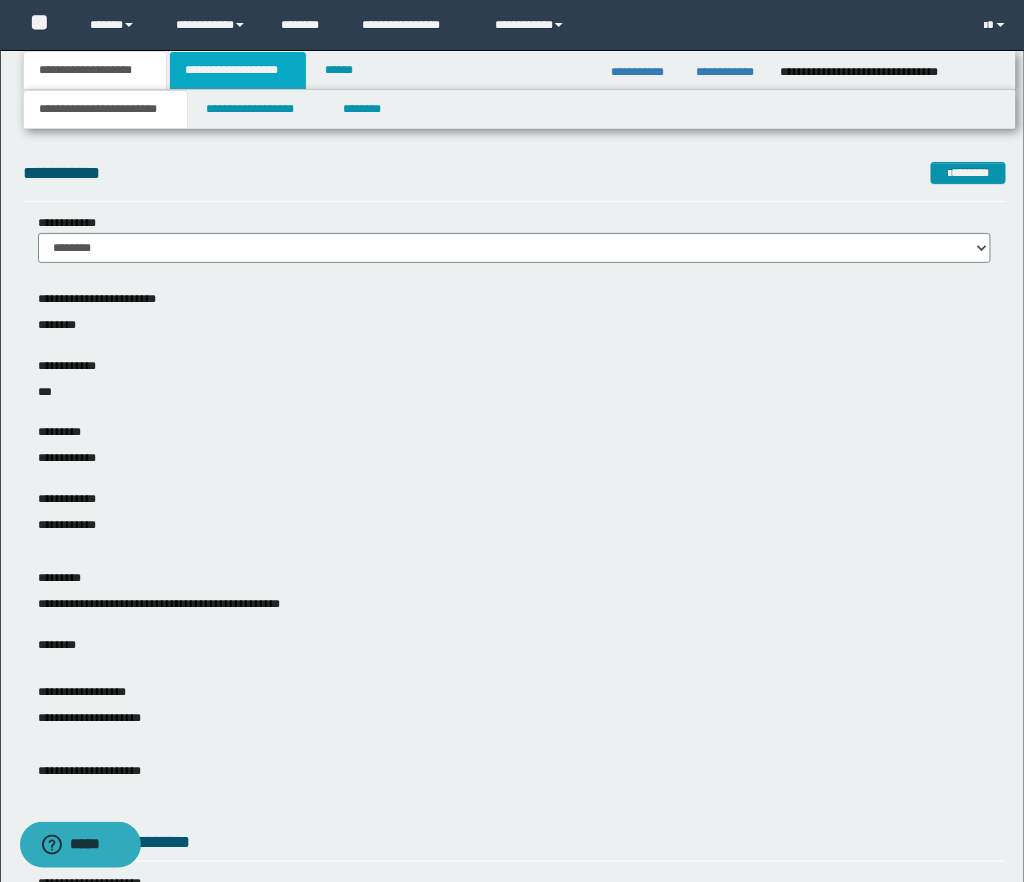 click on "**********" at bounding box center [238, 70] 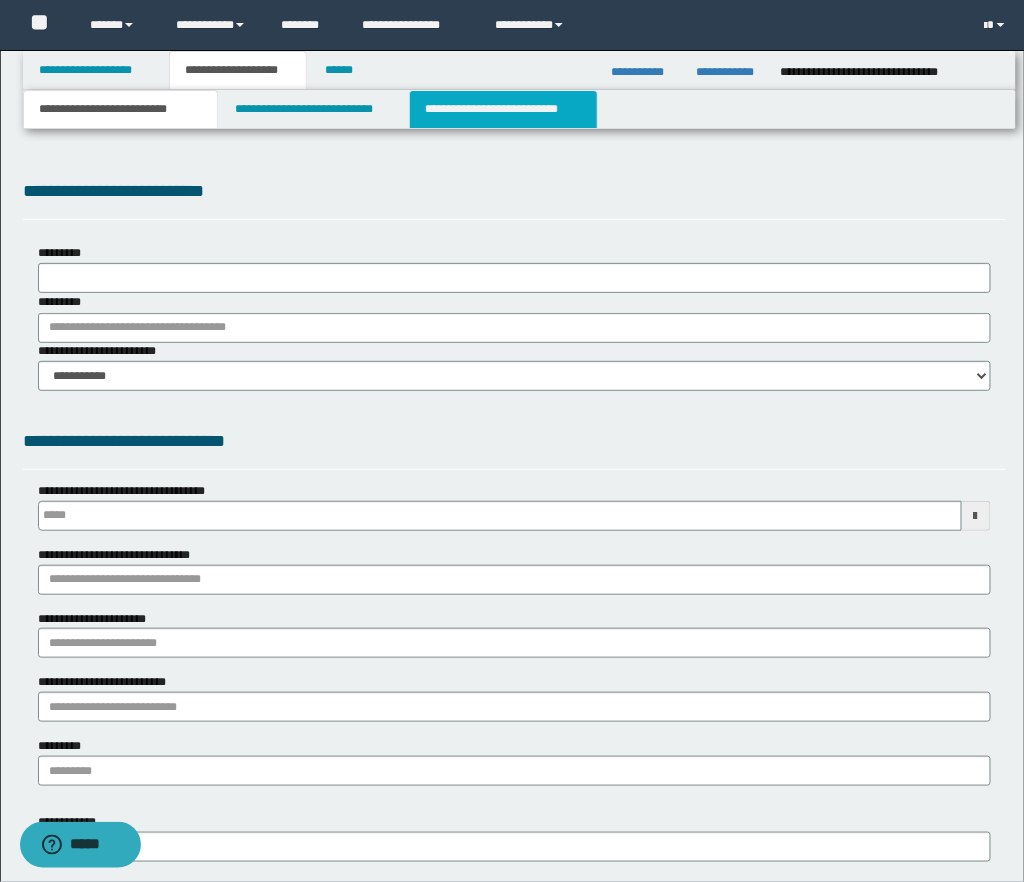 scroll, scrollTop: 0, scrollLeft: 0, axis: both 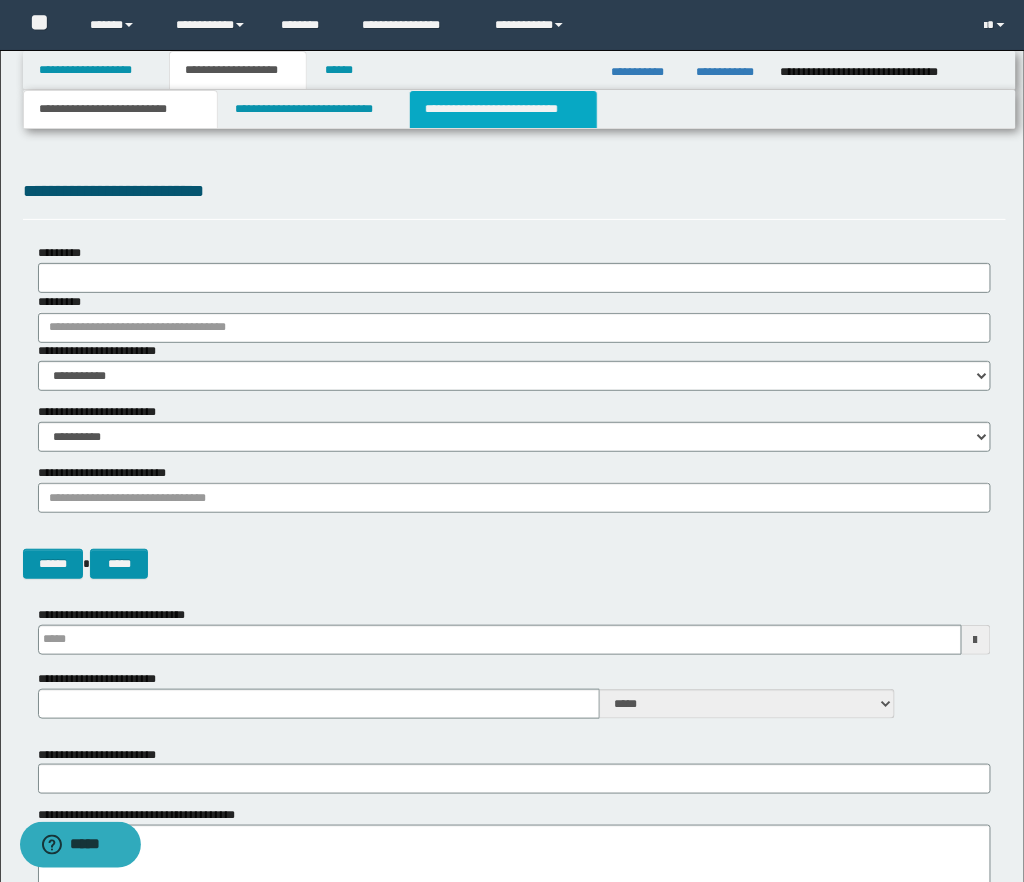click on "**********" at bounding box center (503, 109) 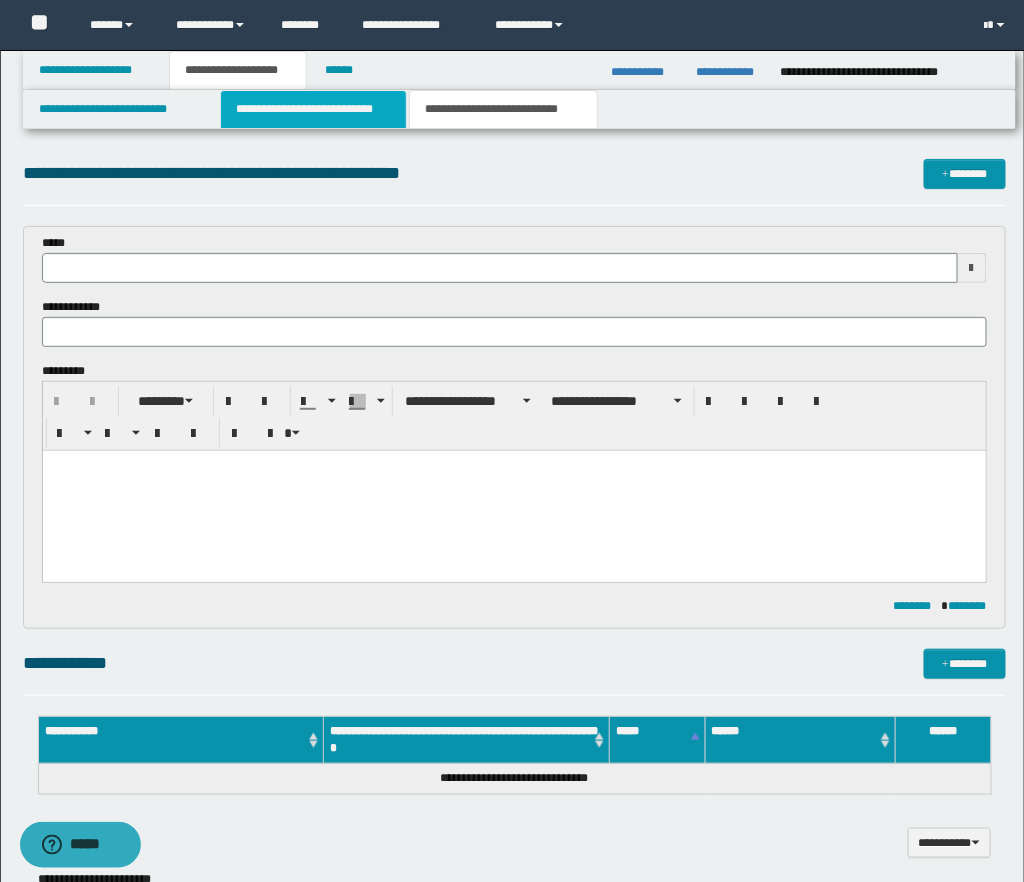 scroll, scrollTop: 0, scrollLeft: 0, axis: both 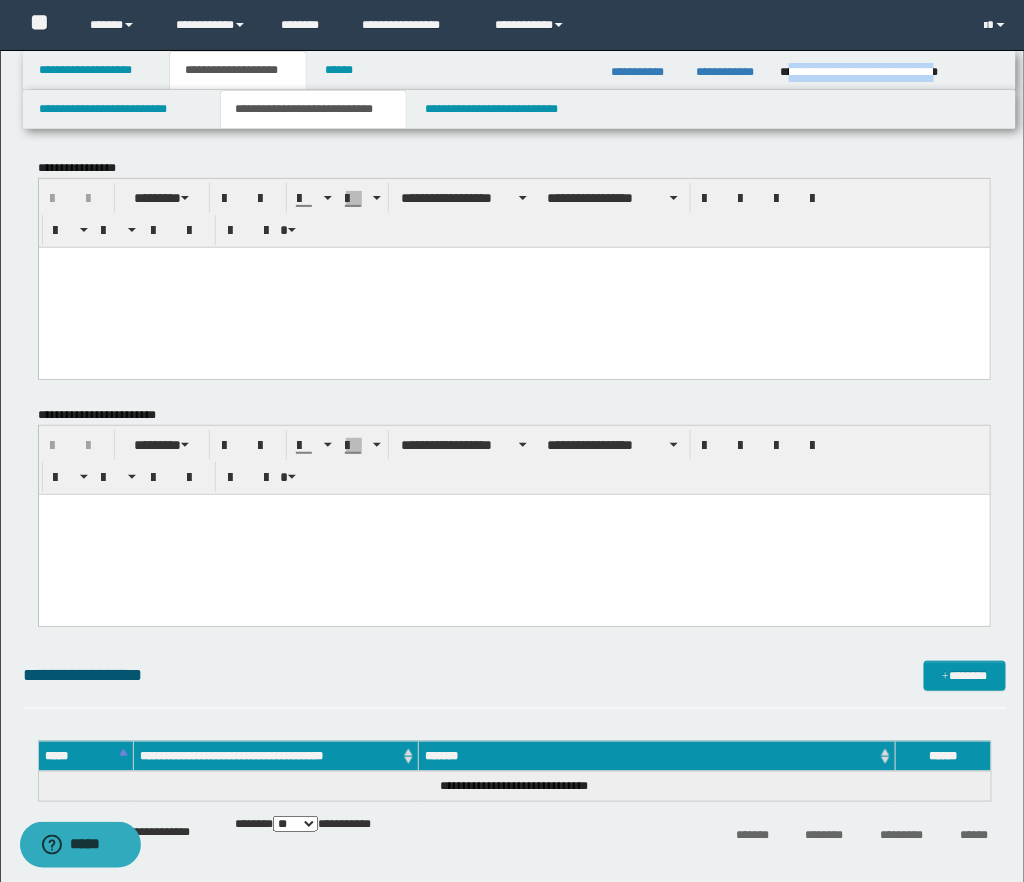 drag, startPoint x: 786, startPoint y: 75, endPoint x: 999, endPoint y: 81, distance: 213.08449 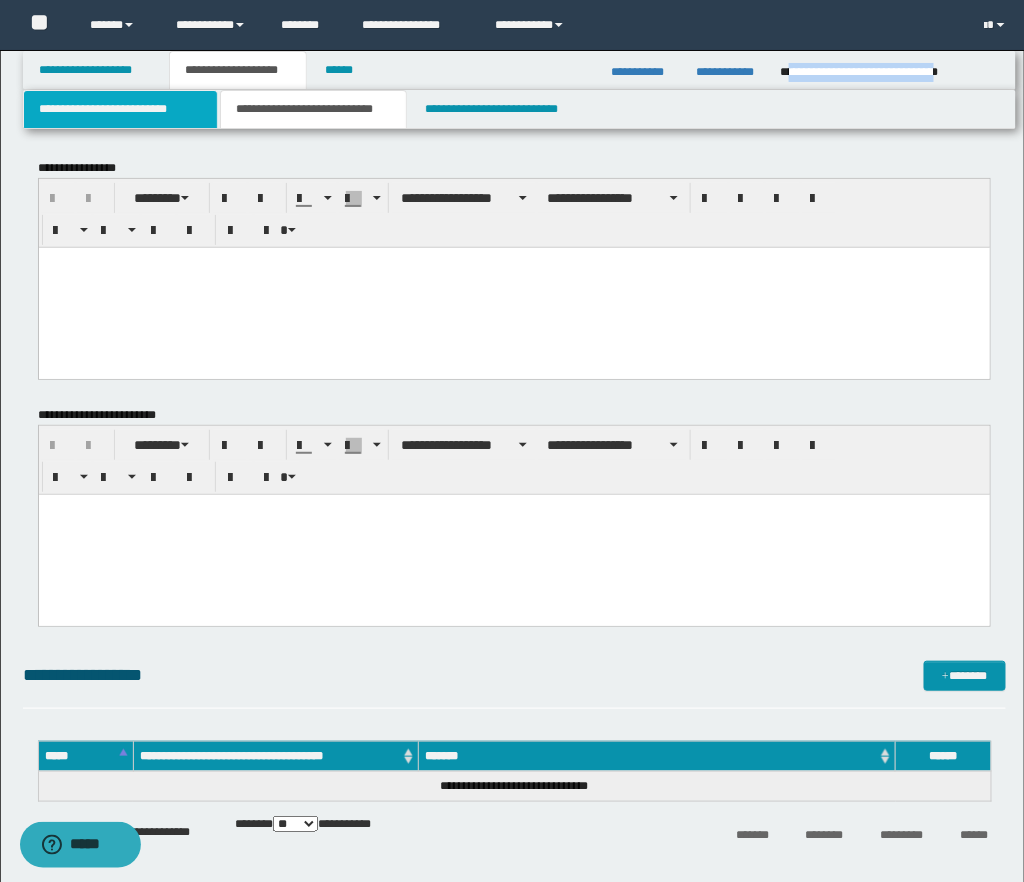 click on "**********" at bounding box center (120, 109) 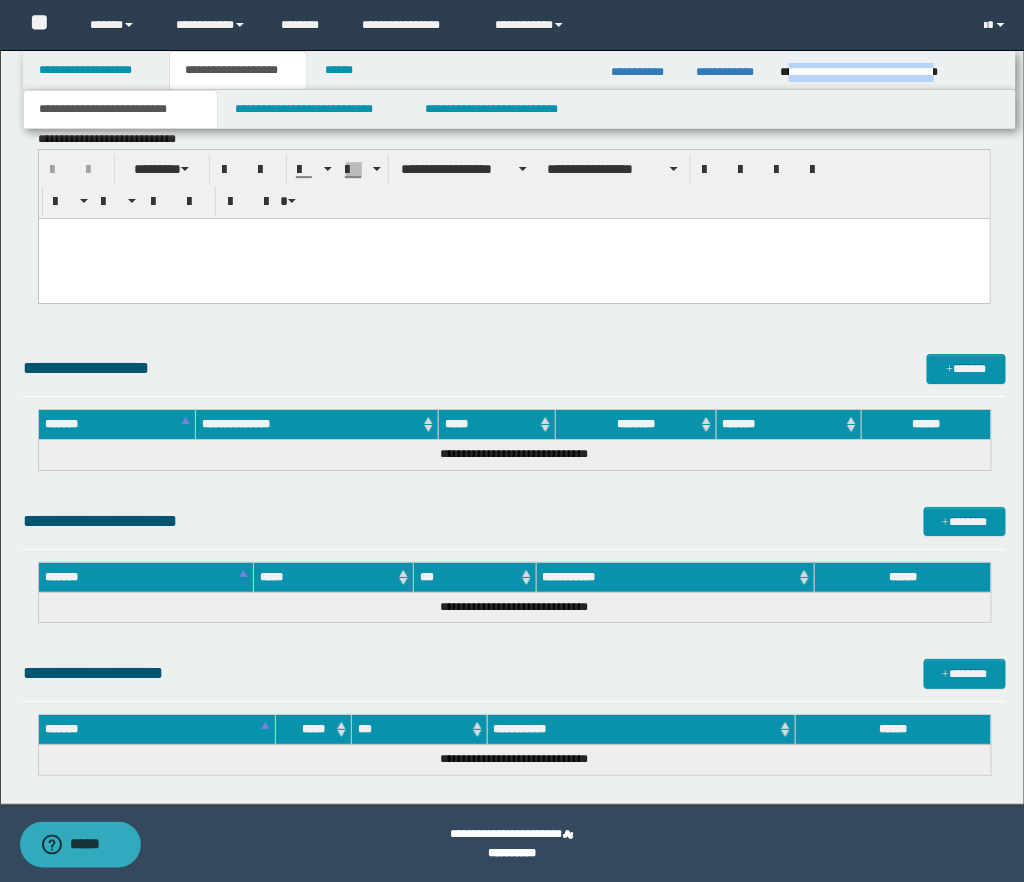 scroll, scrollTop: 0, scrollLeft: 0, axis: both 